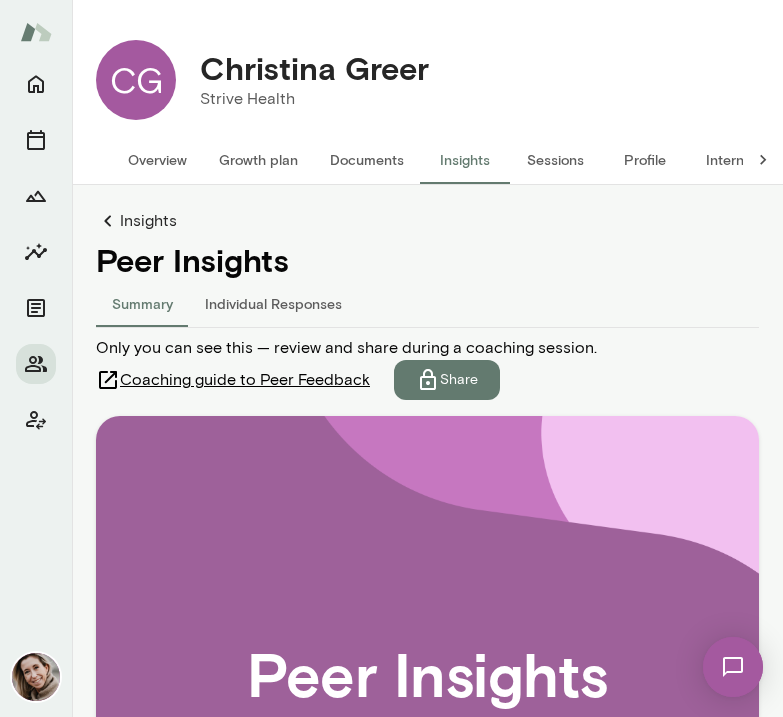 scroll, scrollTop: 0, scrollLeft: 0, axis: both 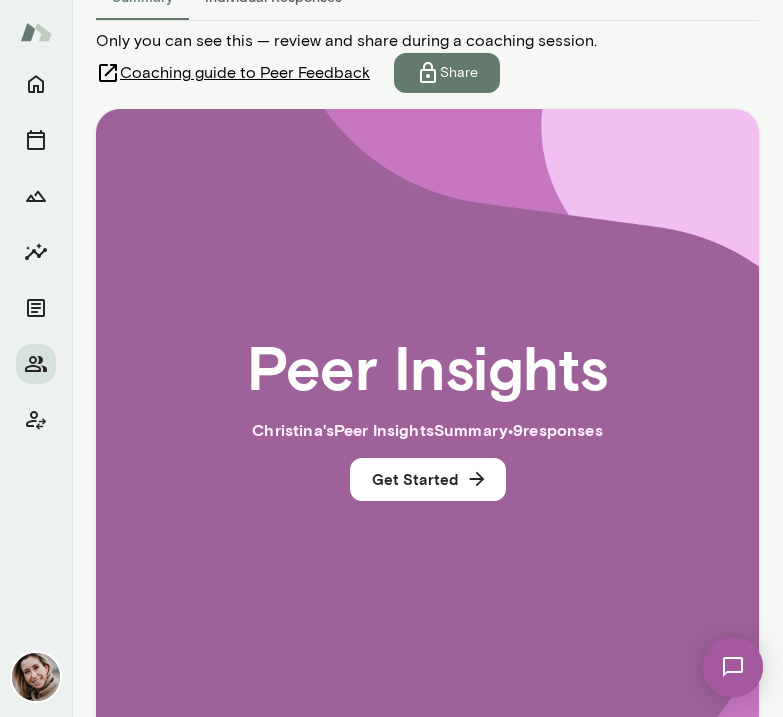 click on "Share" at bounding box center [459, 73] 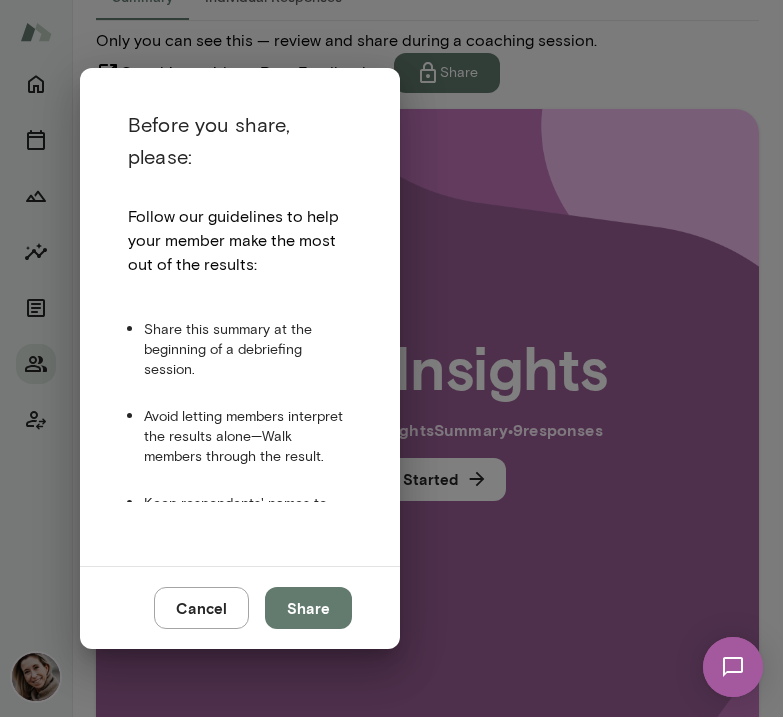 scroll, scrollTop: 0, scrollLeft: 0, axis: both 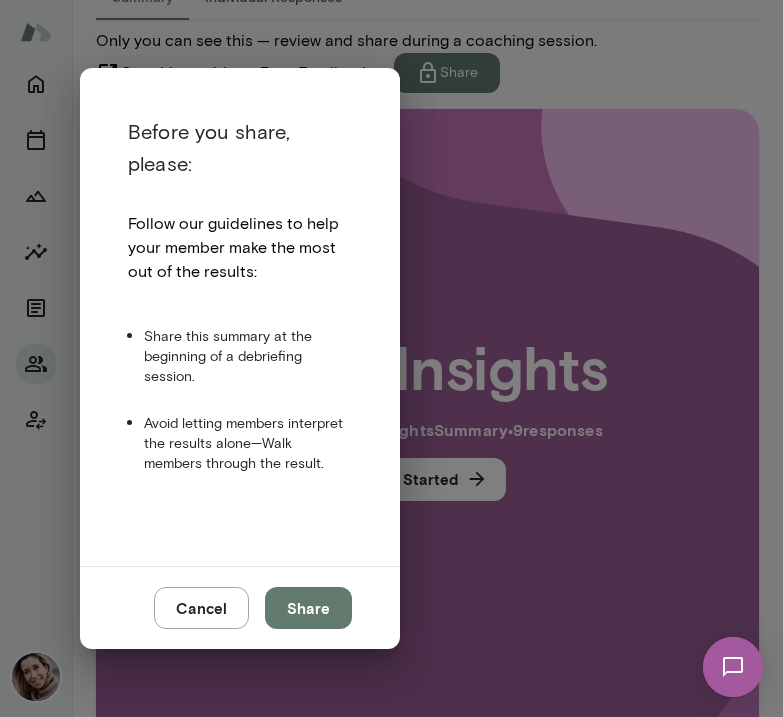 click on "Follow our guidelines to help your member make the most out of the results: Share this summary at the beginning of a debriefing session. Avoid letting members interpret the results alone—Walk members through the result. Keep respondents' names to yourself, we promised them anonymity." at bounding box center [240, 394] 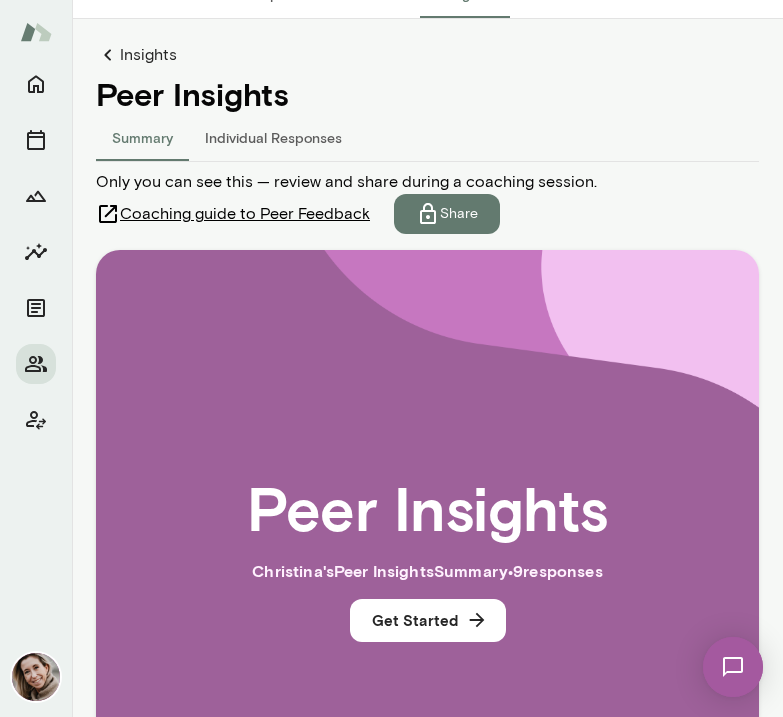 scroll, scrollTop: 0, scrollLeft: 0, axis: both 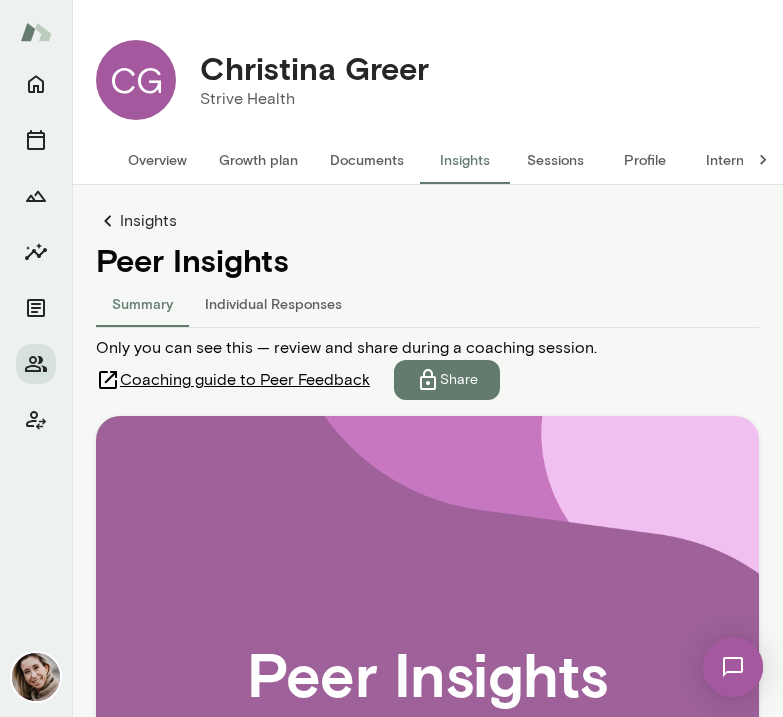 click on "Sessions" at bounding box center (555, 160) 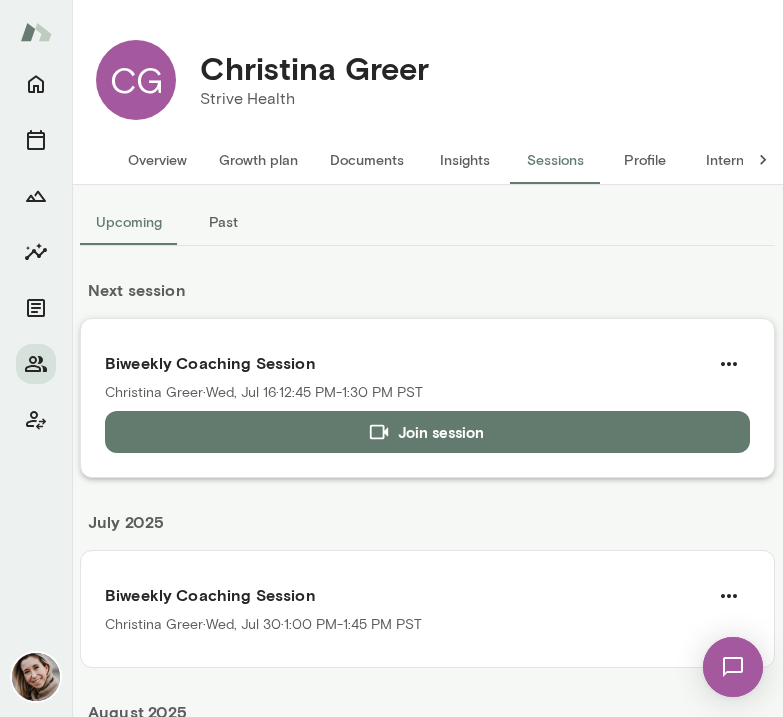 scroll, scrollTop: 0, scrollLeft: 0, axis: both 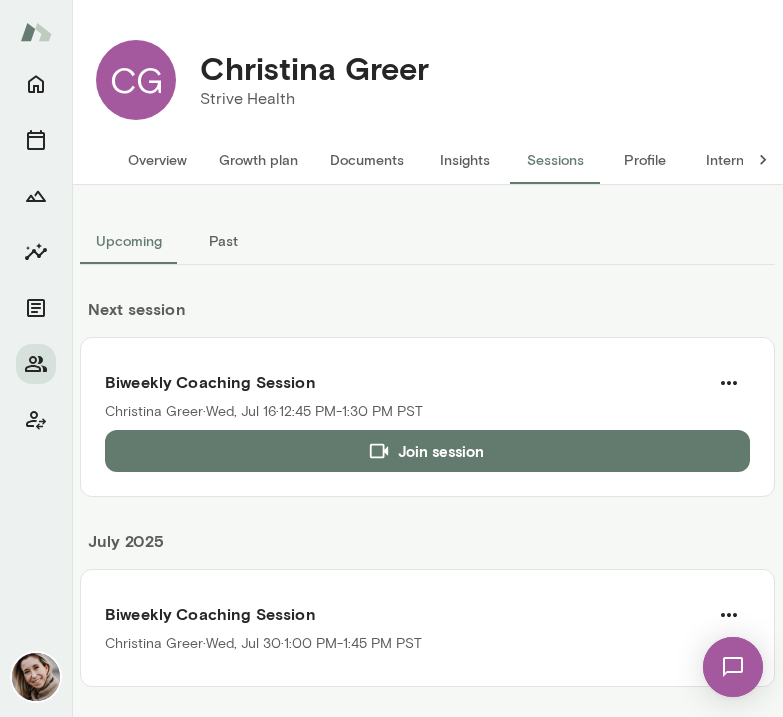 click on "Insights" at bounding box center [465, 160] 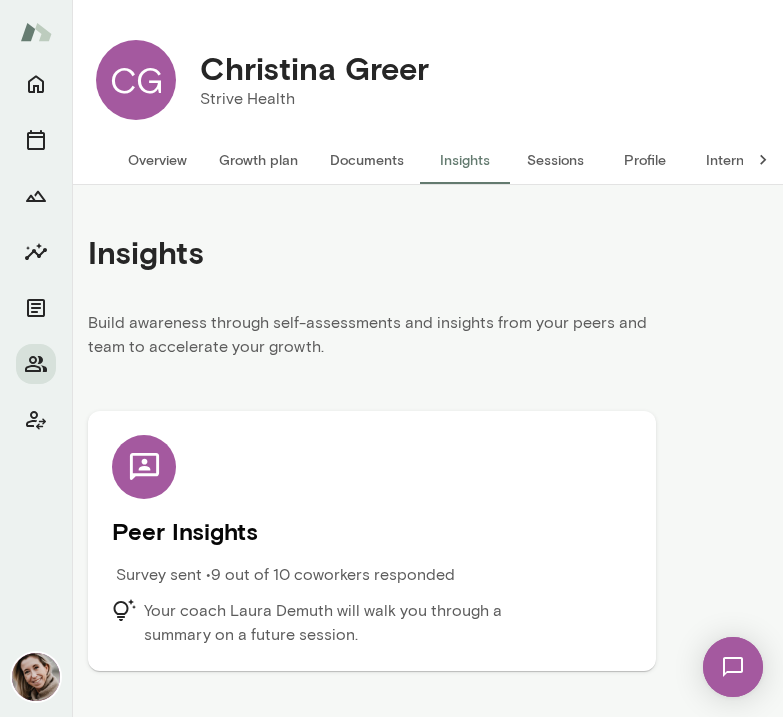 click on "Peer Insights Survey sent • 9 out of 10 coworkers responded Your coach Laura Demuth will walk you through a summary on a future session." at bounding box center [372, 541] 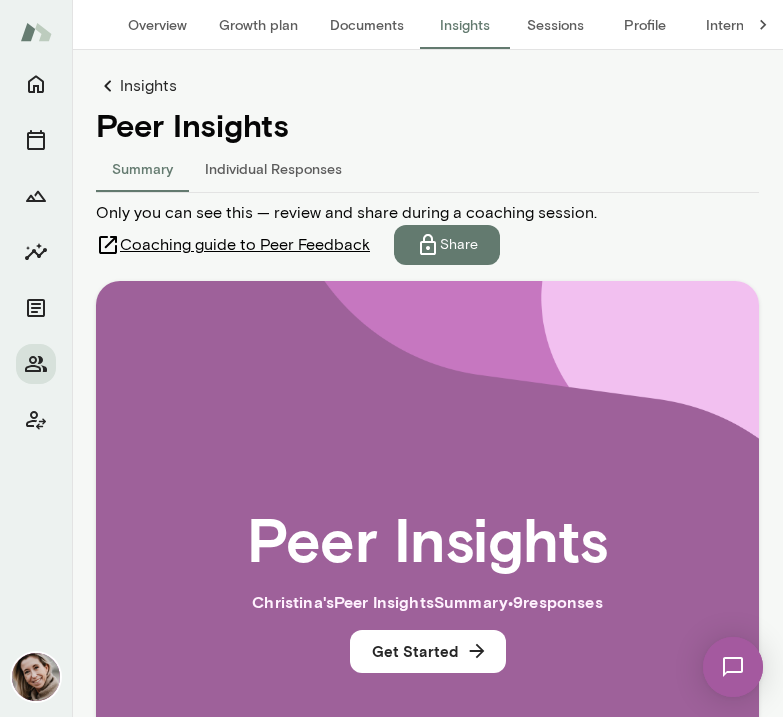 scroll, scrollTop: 138, scrollLeft: 0, axis: vertical 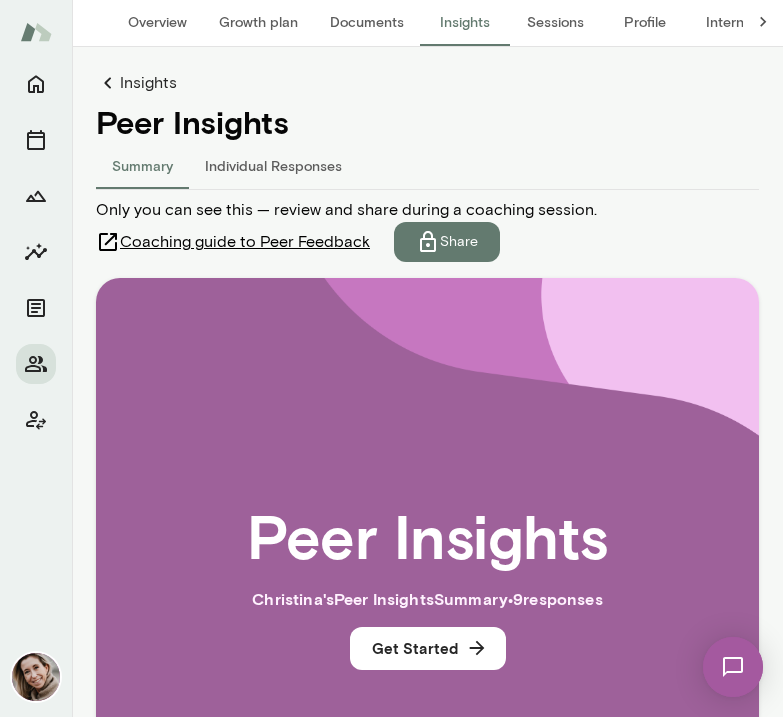 click on "Individual Responses" at bounding box center (273, 165) 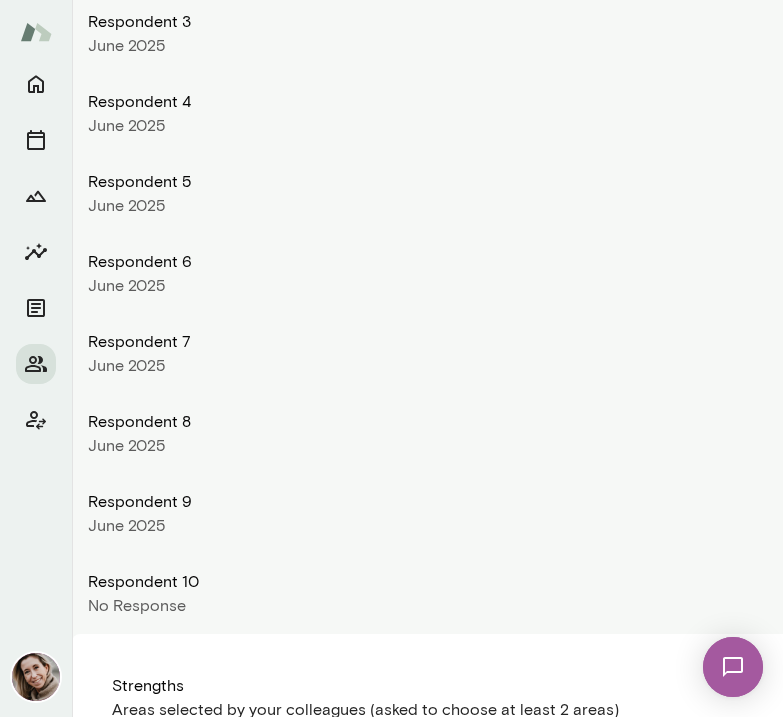 scroll, scrollTop: 177, scrollLeft: 0, axis: vertical 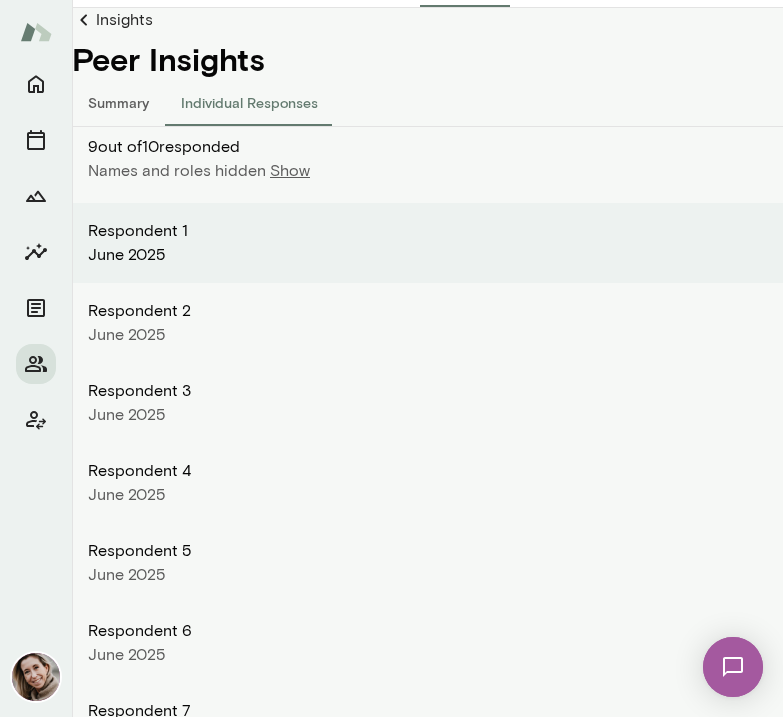 click on "Show" at bounding box center [290, 171] 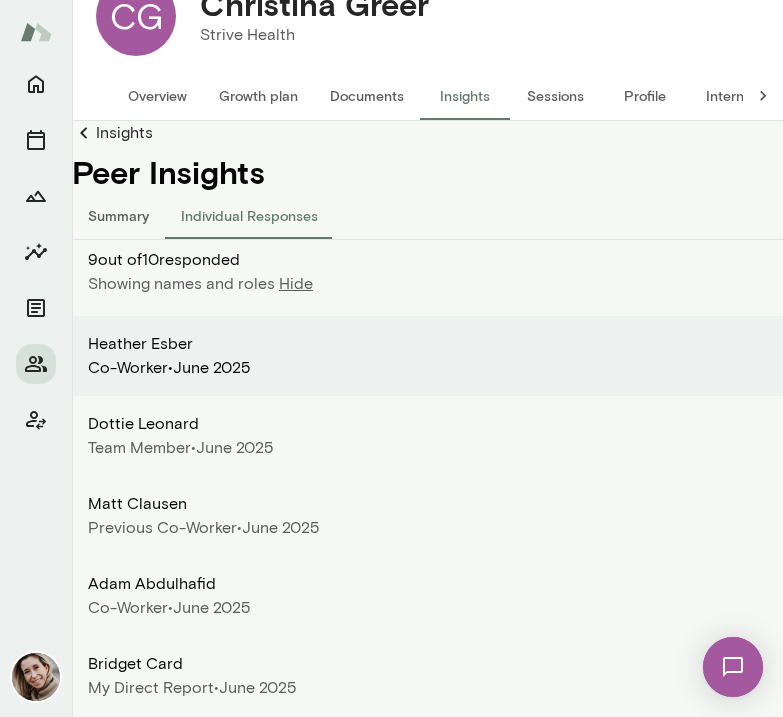 scroll, scrollTop: 0, scrollLeft: 0, axis: both 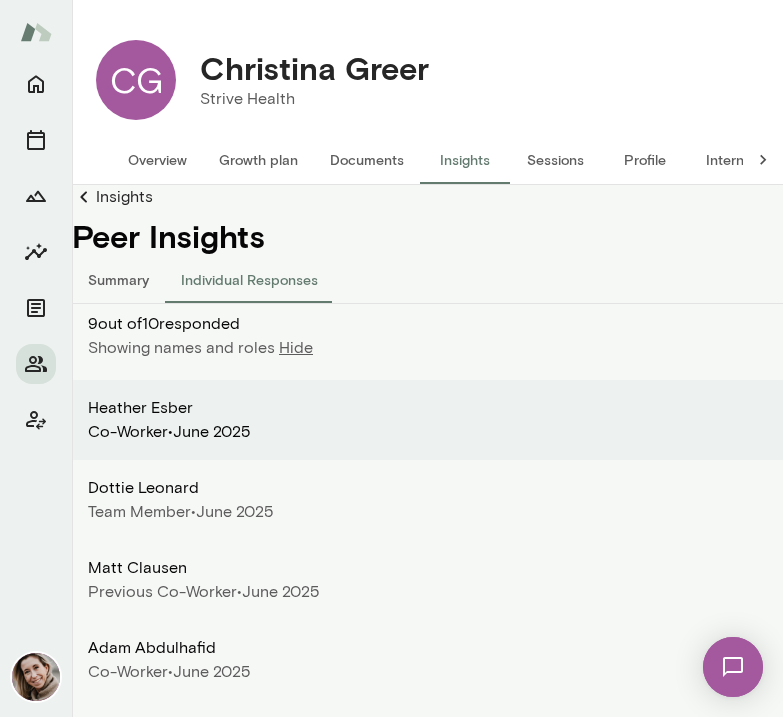 click on "Hide" at bounding box center [296, 348] 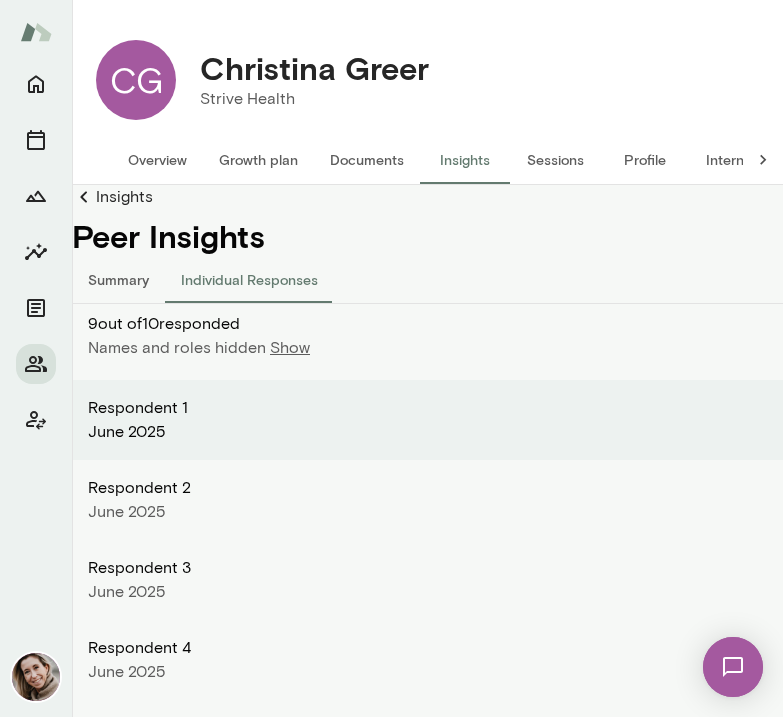 click on "Summary" at bounding box center [118, 279] 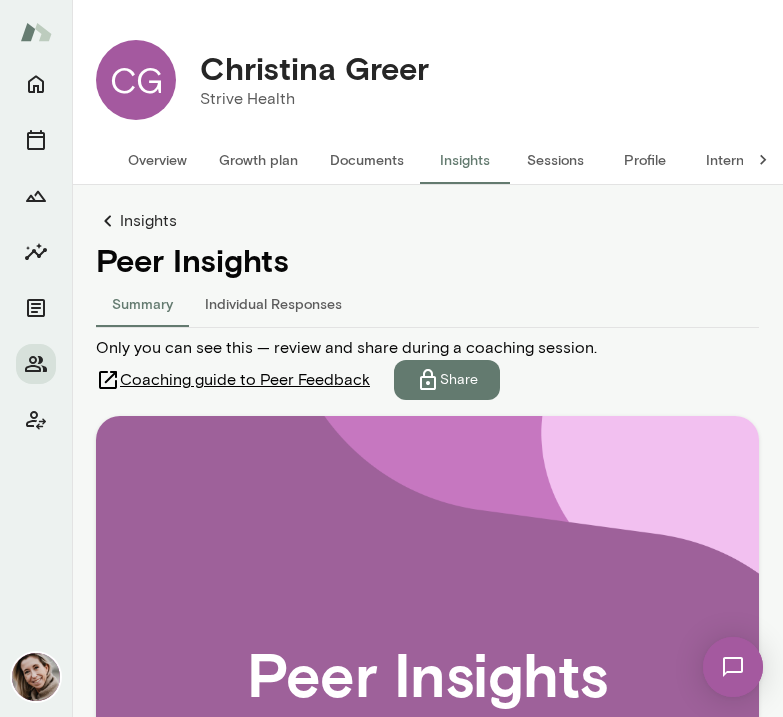 click on "Summary Individual Responses" at bounding box center (427, 303) 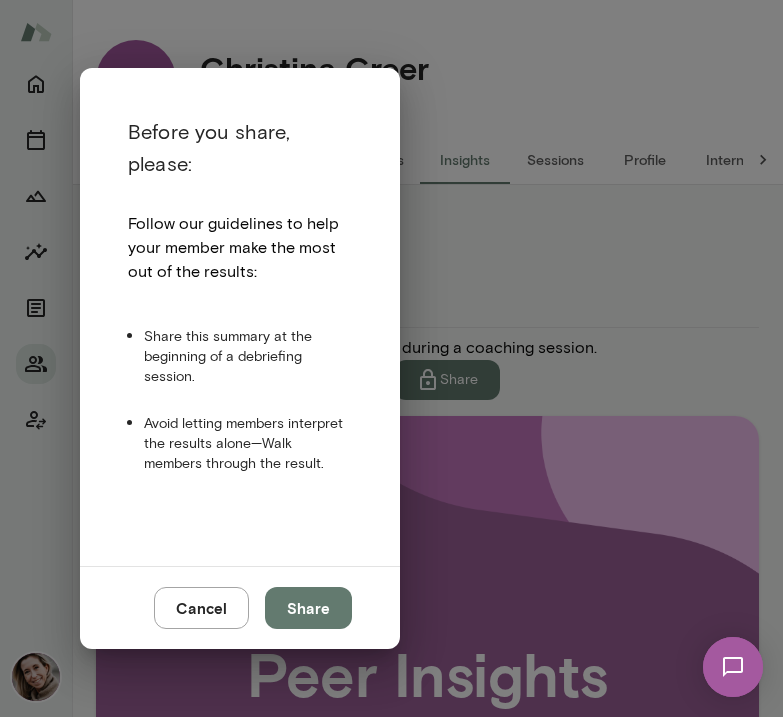 click on "Share" at bounding box center (308, 608) 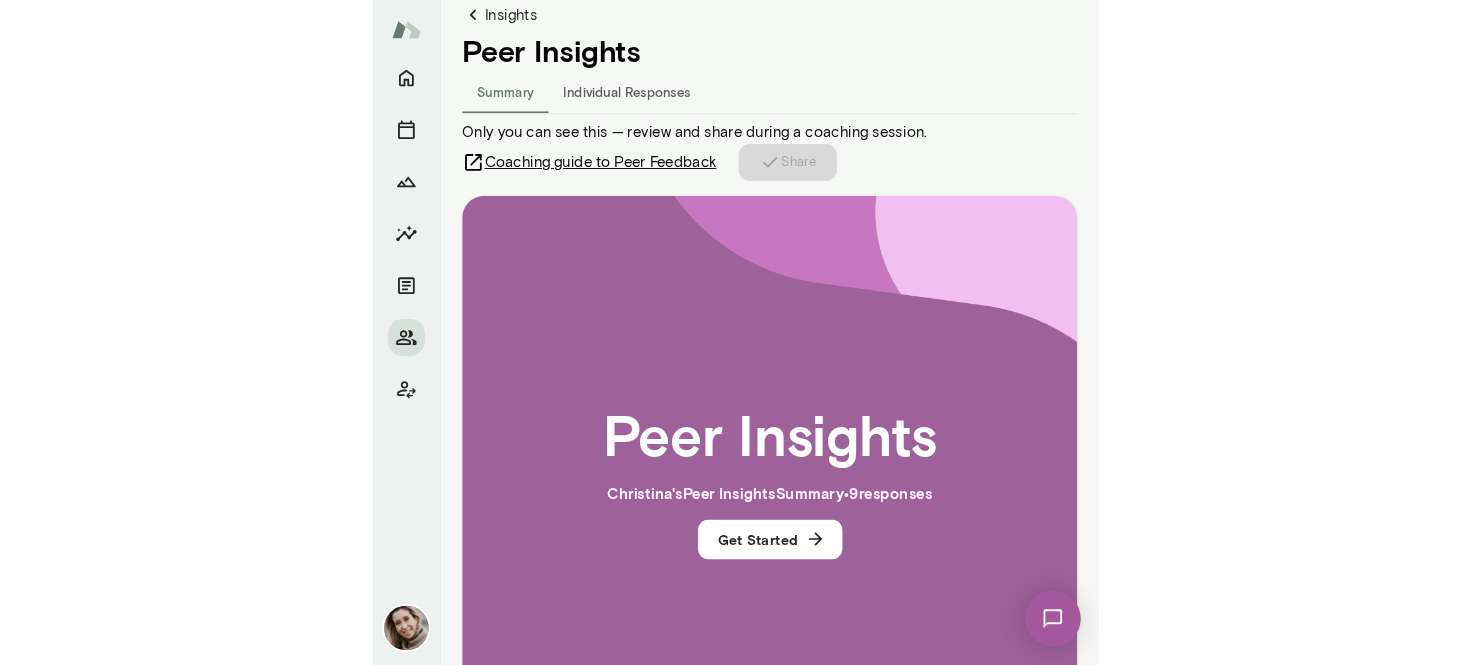 scroll, scrollTop: 200, scrollLeft: 0, axis: vertical 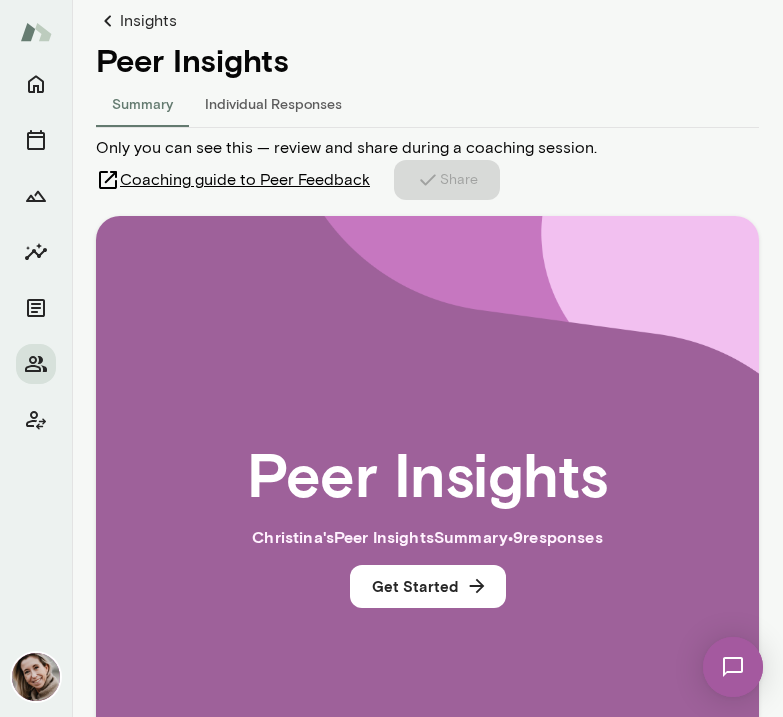 click on "Peer Insights Christina 's Peer Insights Summary • 9 response s Get Started" at bounding box center [427, 522] 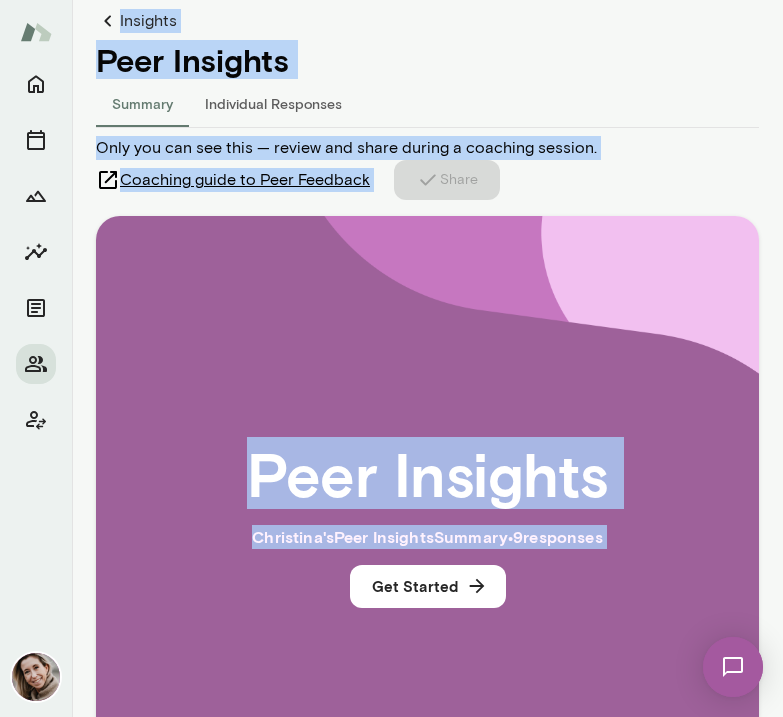 drag, startPoint x: 4, startPoint y: 302, endPoint x: -168, endPoint y: 320, distance: 172.9393 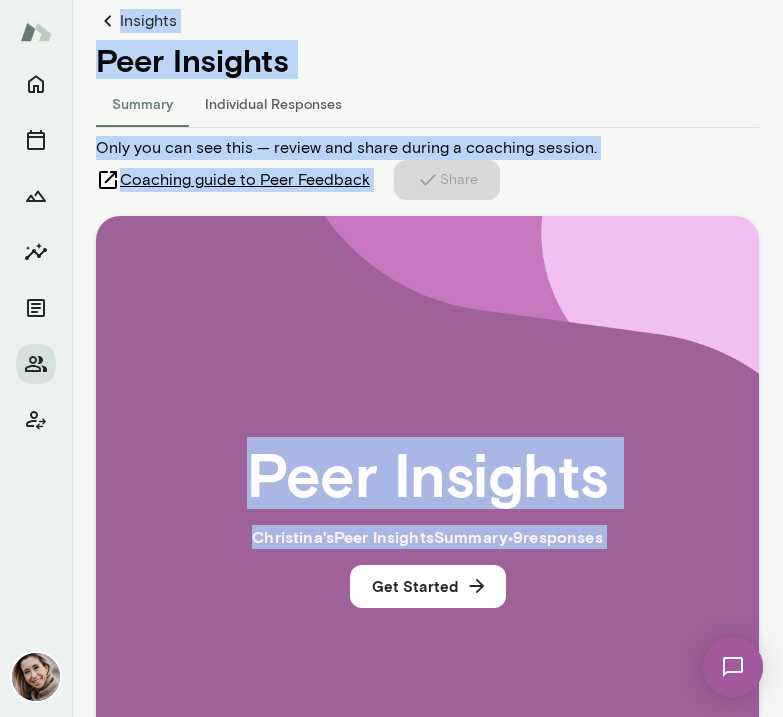 drag, startPoint x: 3, startPoint y: 288, endPoint x: -90, endPoint y: 288, distance: 93 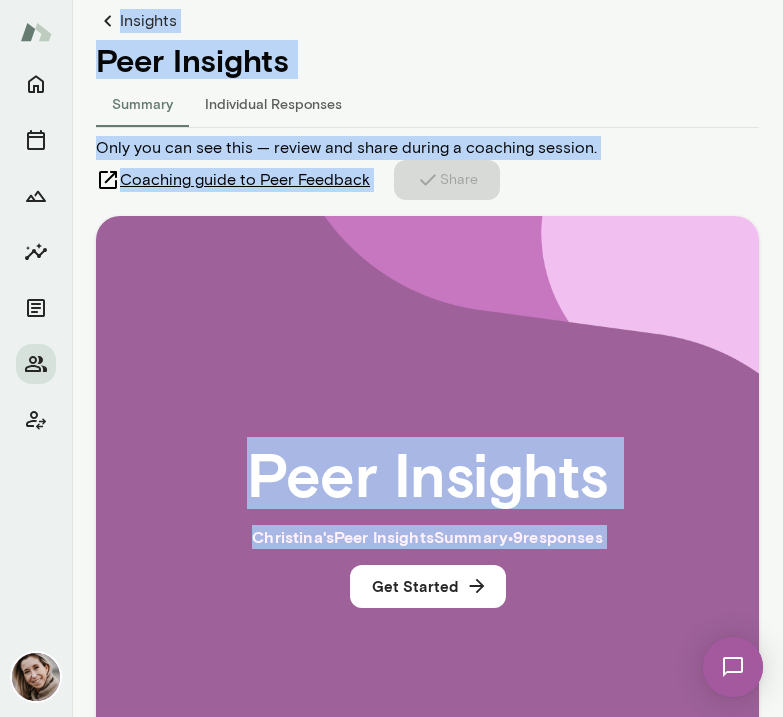 click on "Peer Insights Christina 's Peer Insights Summary • 9 response s Get Started" at bounding box center [427, 532] 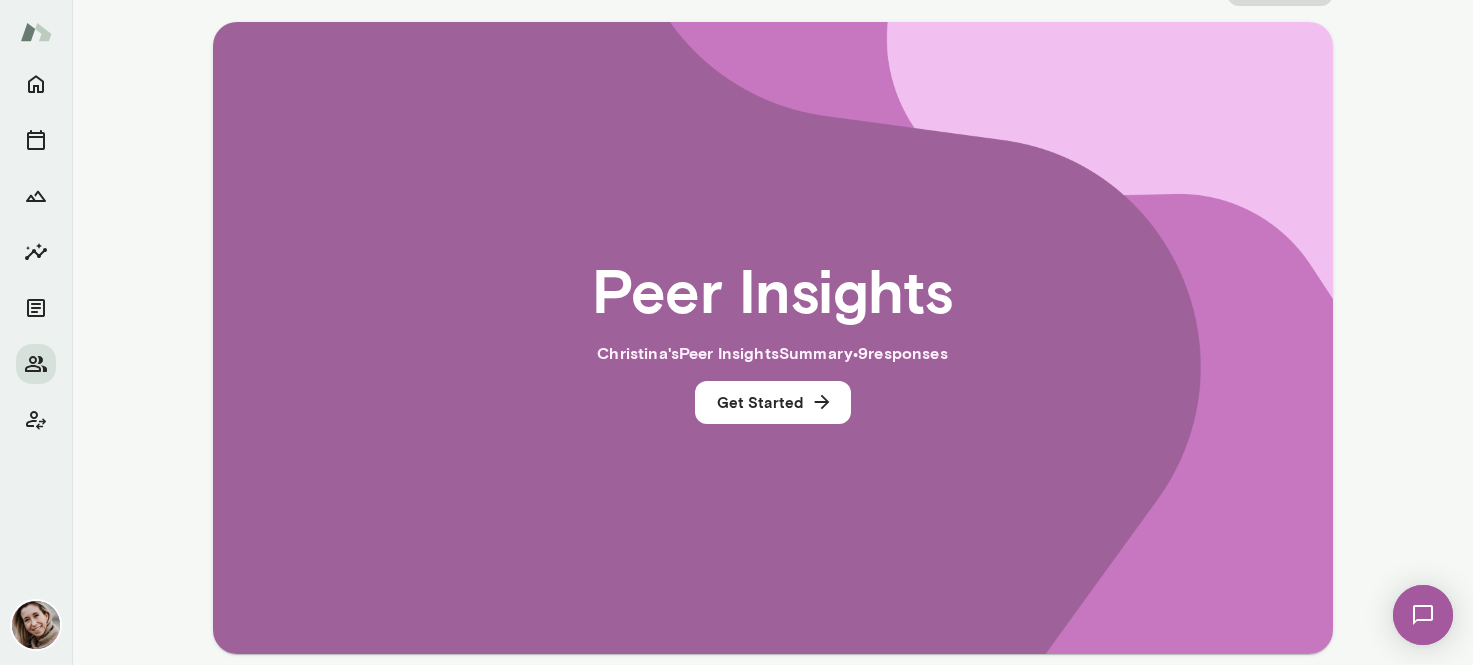 scroll, scrollTop: 371, scrollLeft: 0, axis: vertical 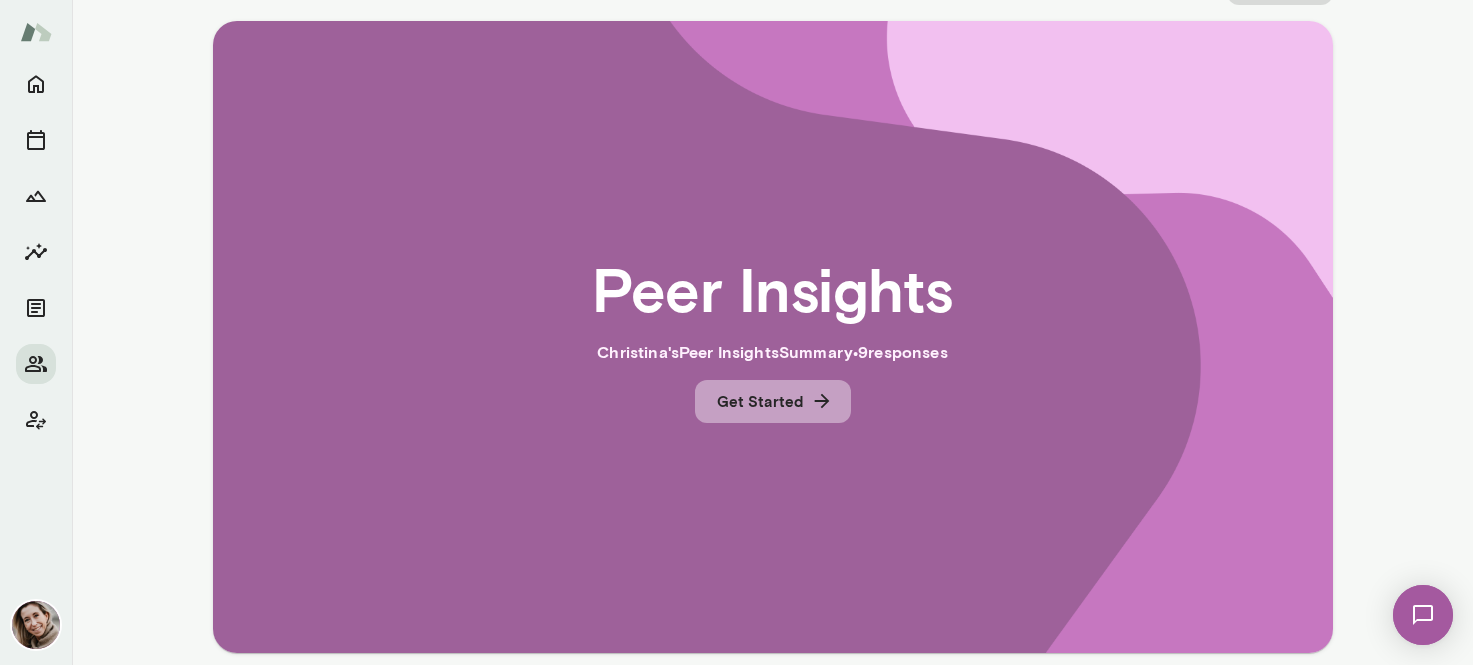 click on "Get Started" at bounding box center (773, 401) 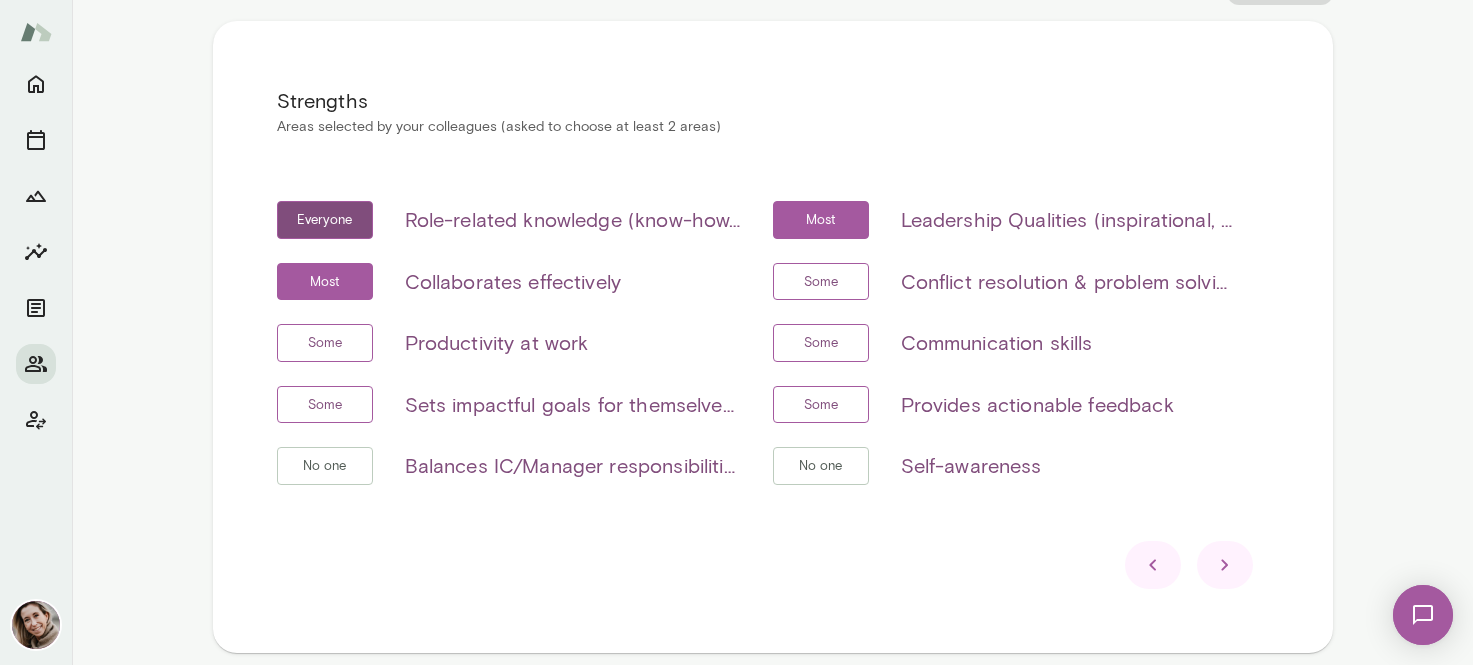 click 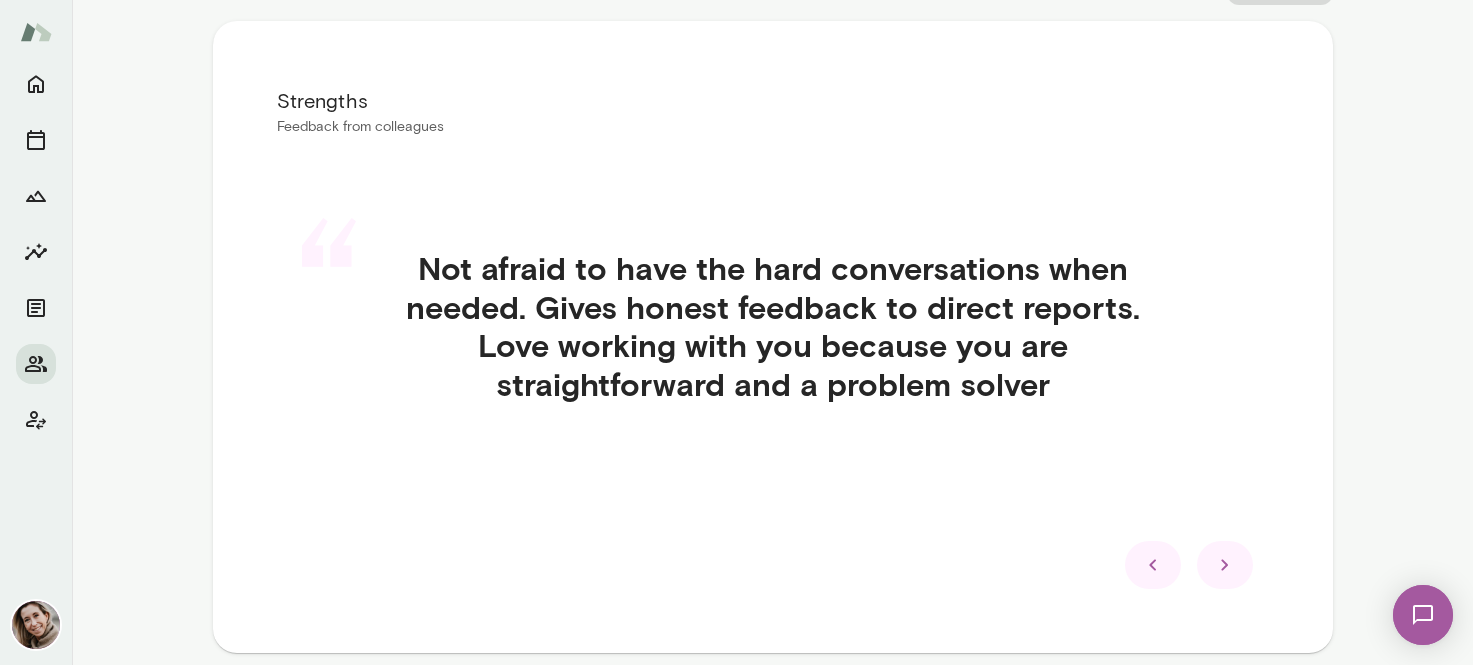 click on "Not afraid to have the hard conversations when needed. Gives honest feedback to direct reports. Love working with you because you are straightforward and a problem solver" at bounding box center (773, 326) 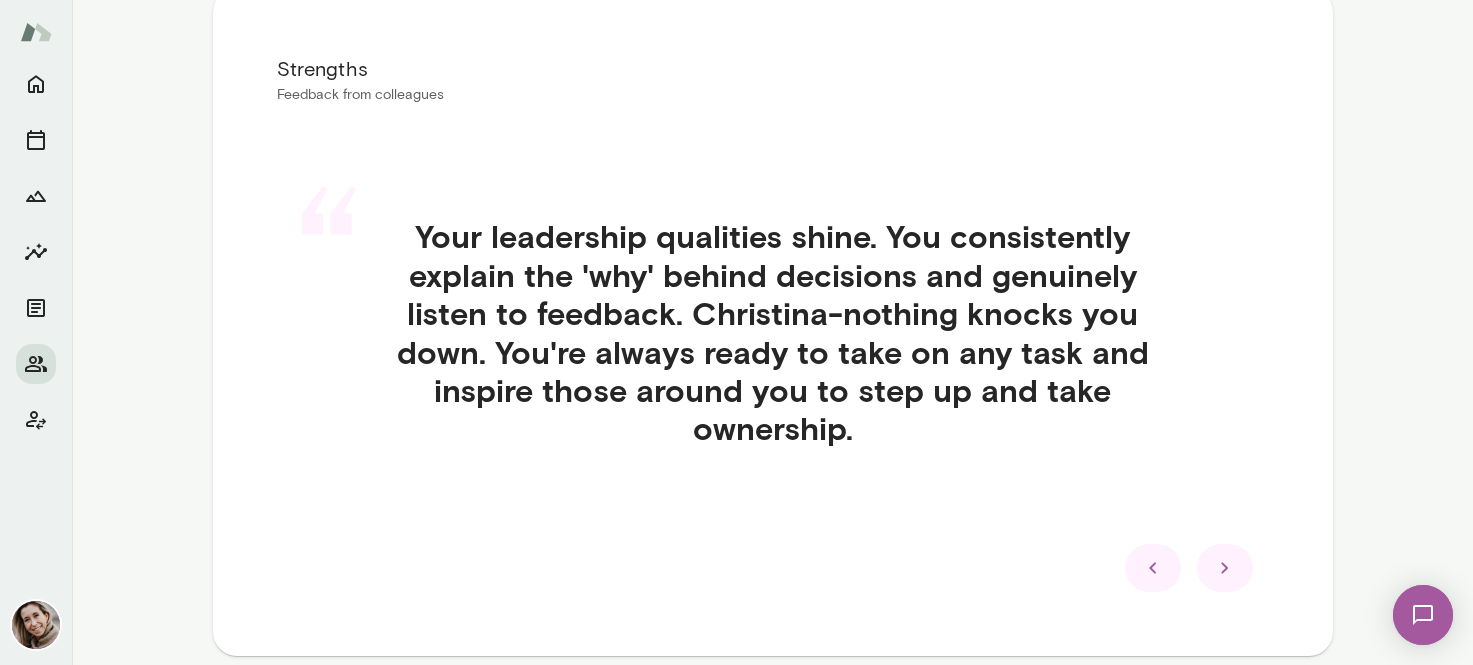 scroll, scrollTop: 402, scrollLeft: 0, axis: vertical 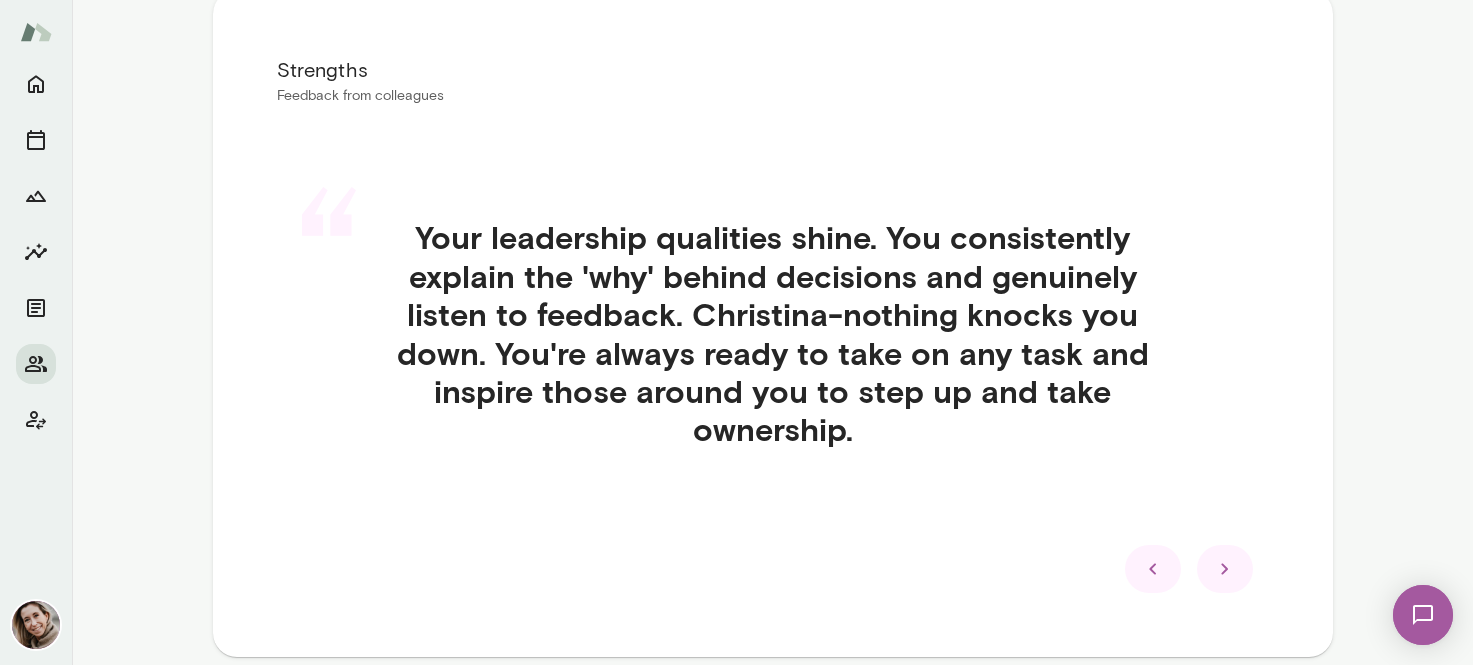 click 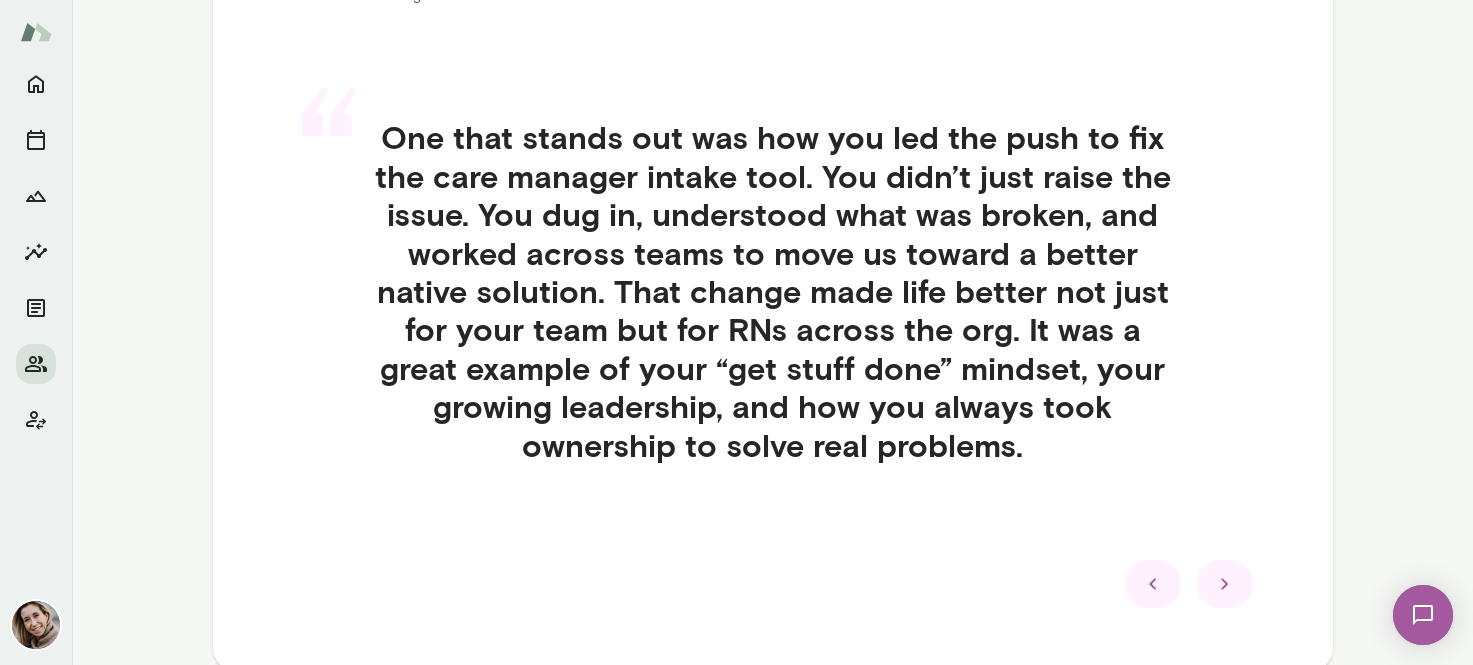 scroll, scrollTop: 504, scrollLeft: 0, axis: vertical 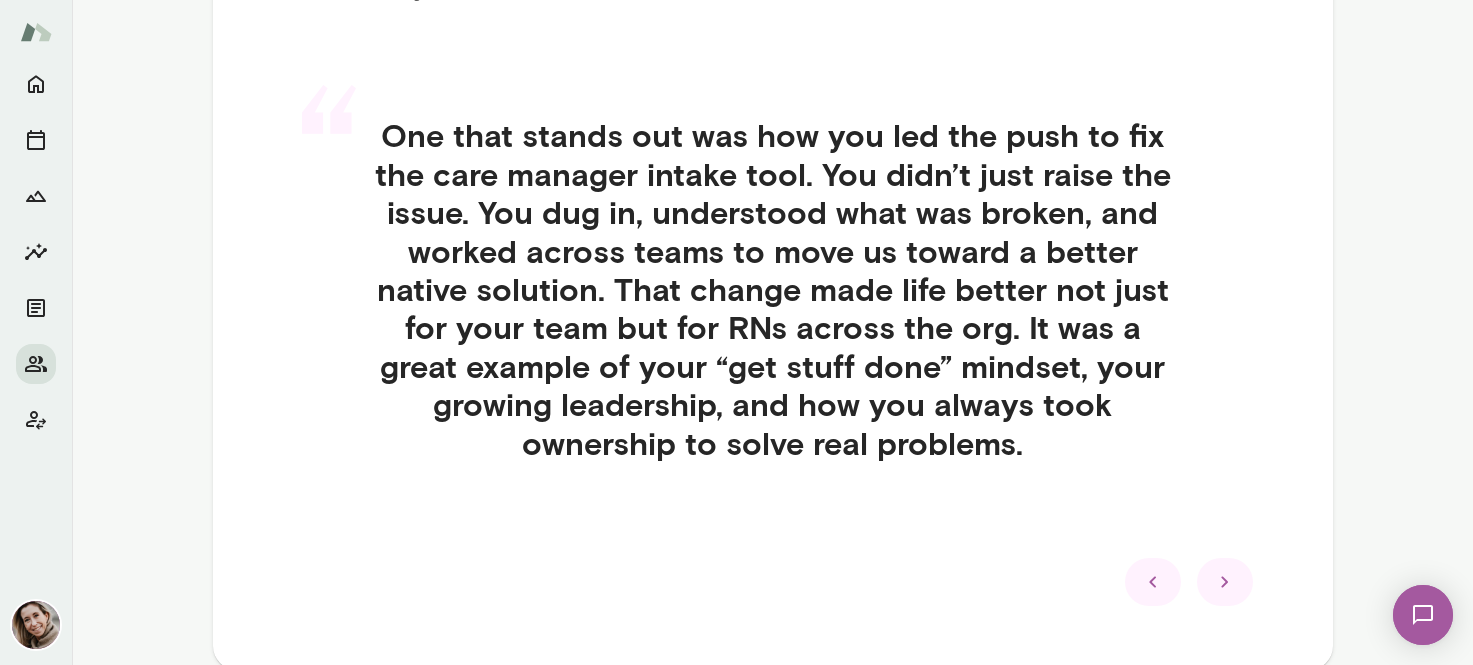 click on "One that stands out was how you led the push to fix the care manager intake tool. You didn’t just raise the issue. You dug in, understood what was broken, and worked across teams to move us toward a better native solution. That change made life better not just for your team but for RNs across the org.
It was a great example of your “get stuff done” mindset, your growing leadership, and how you always took ownership to solve real problems." at bounding box center [773, 289] 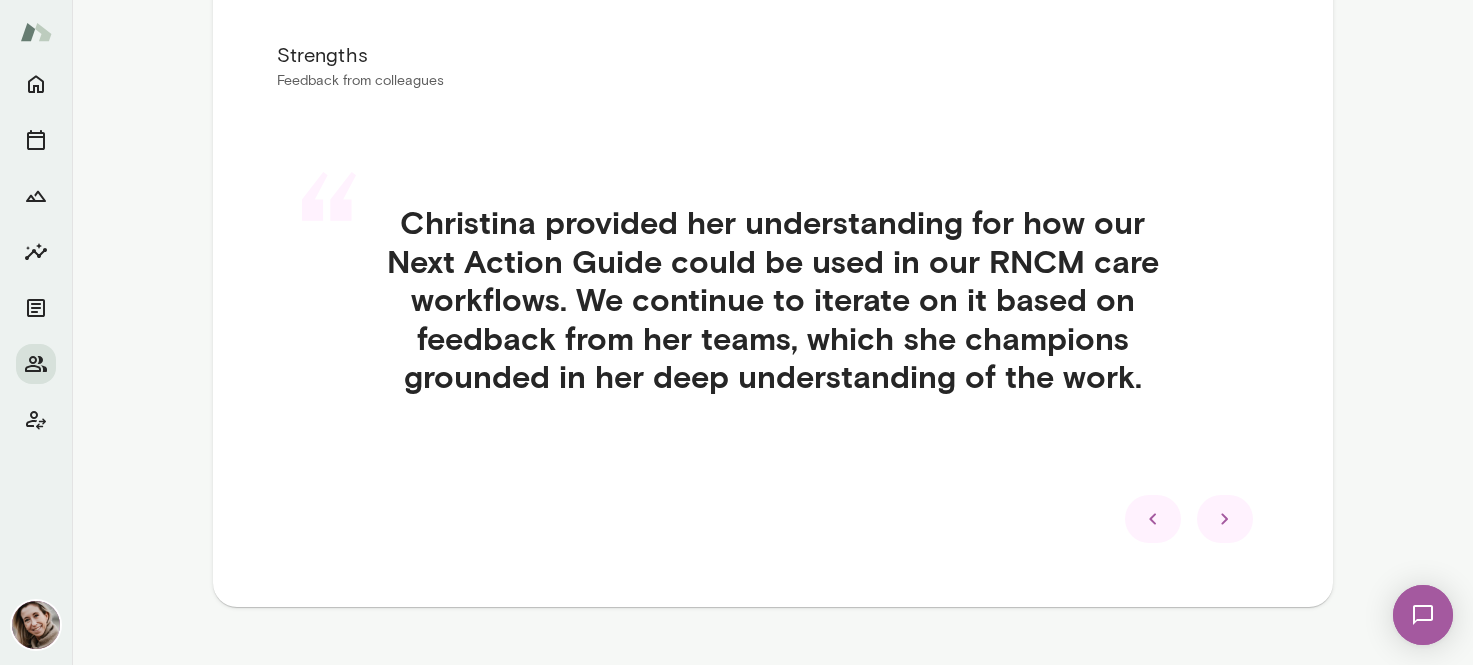 scroll, scrollTop: 415, scrollLeft: 0, axis: vertical 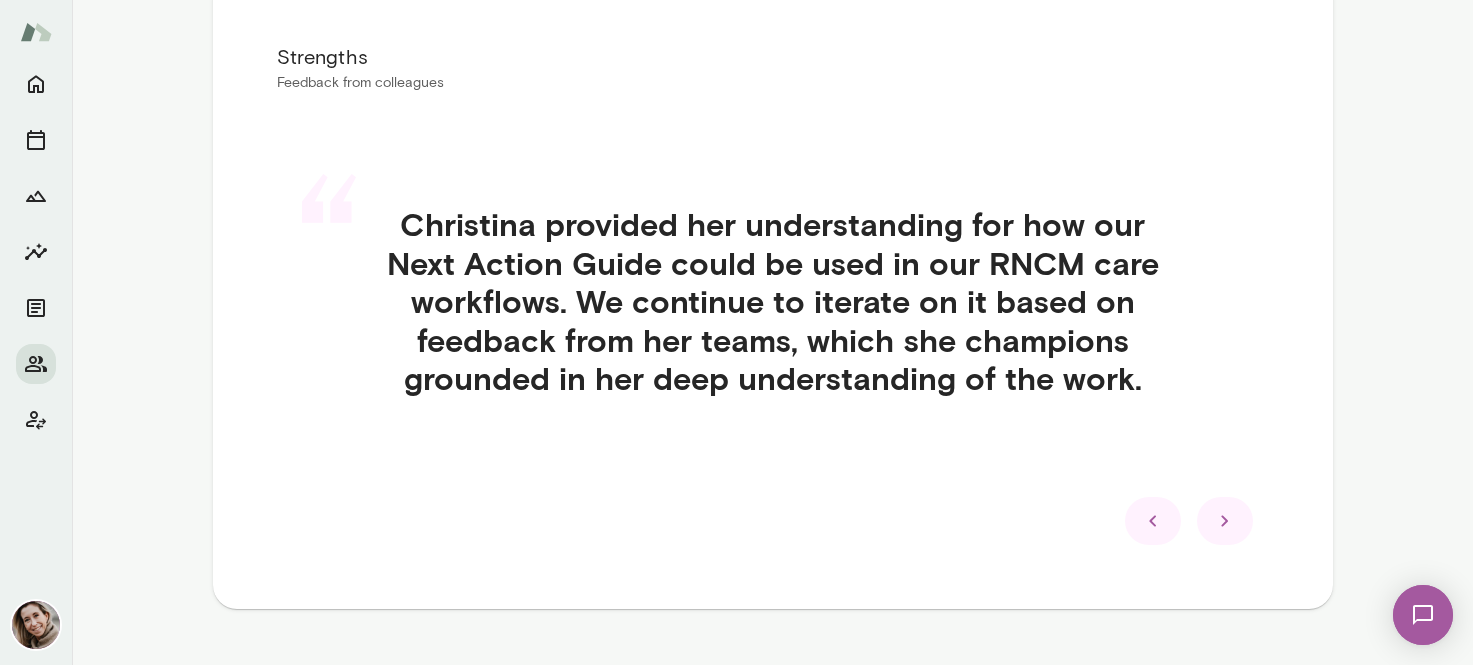 click at bounding box center (1225, 521) 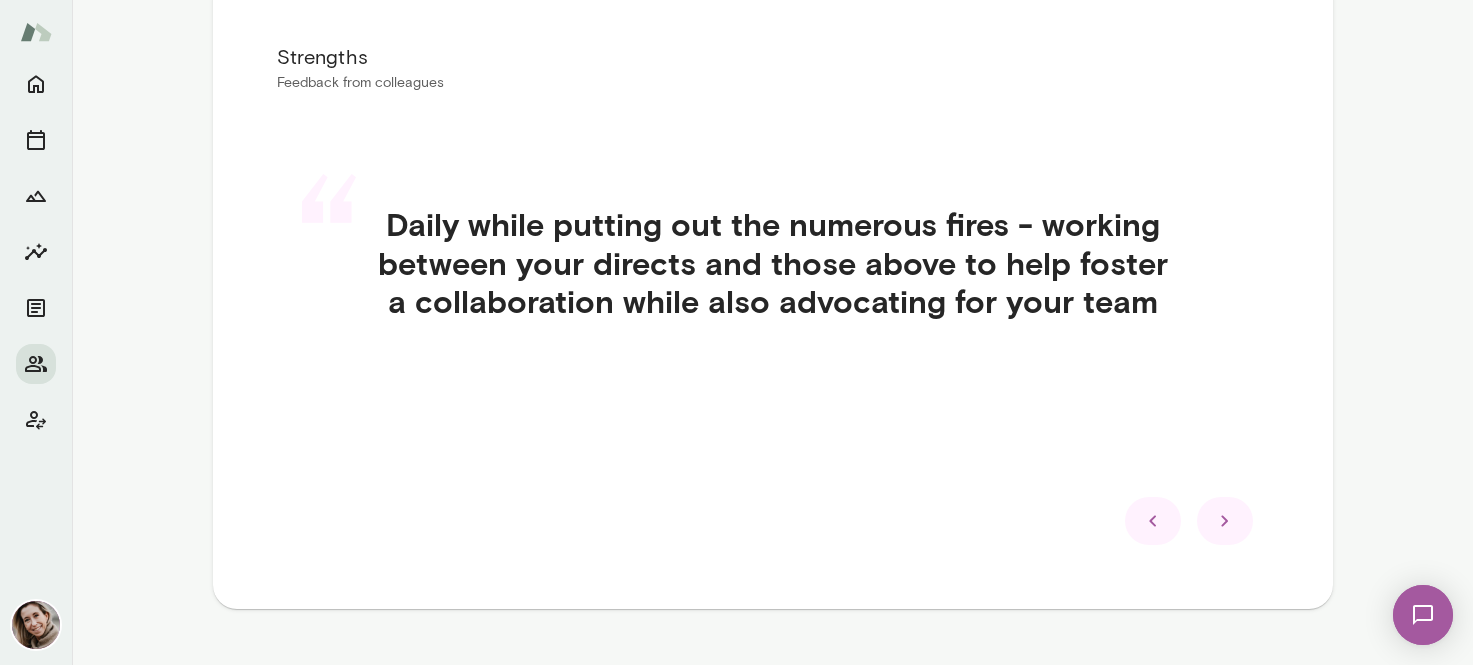click 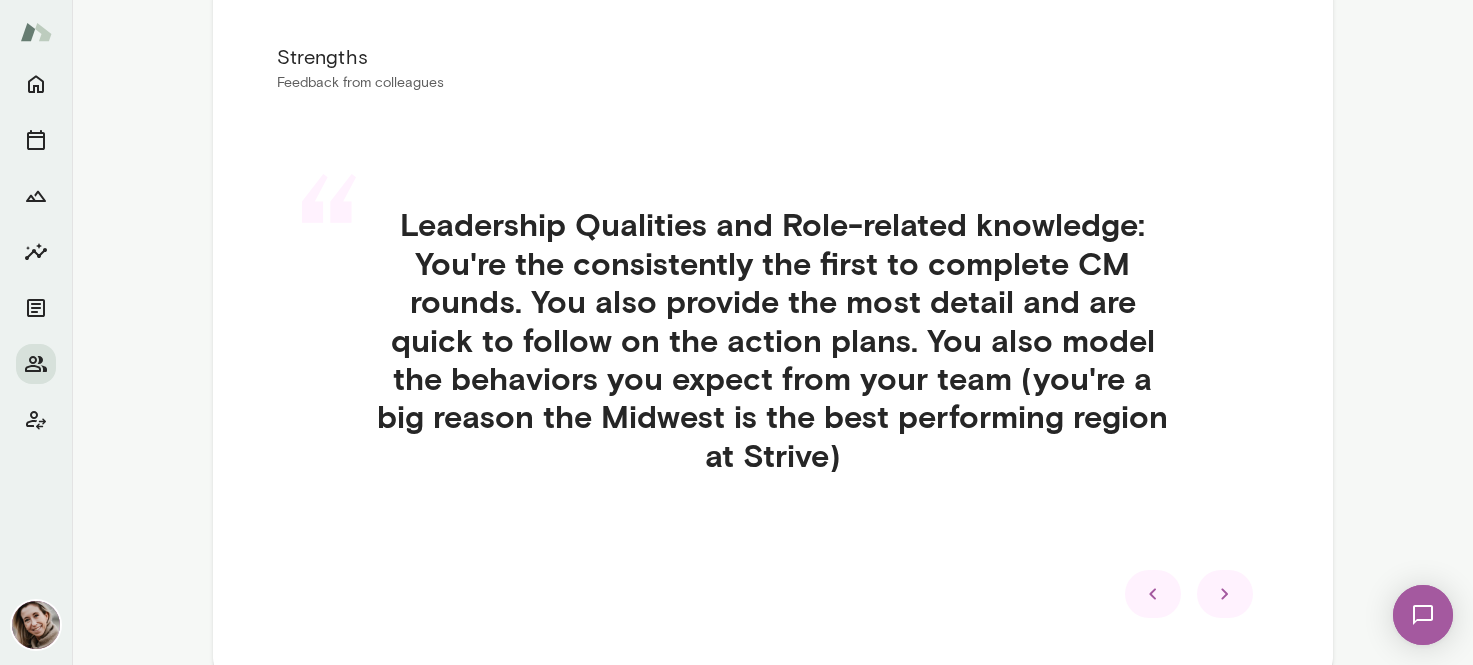 click at bounding box center [1225, 594] 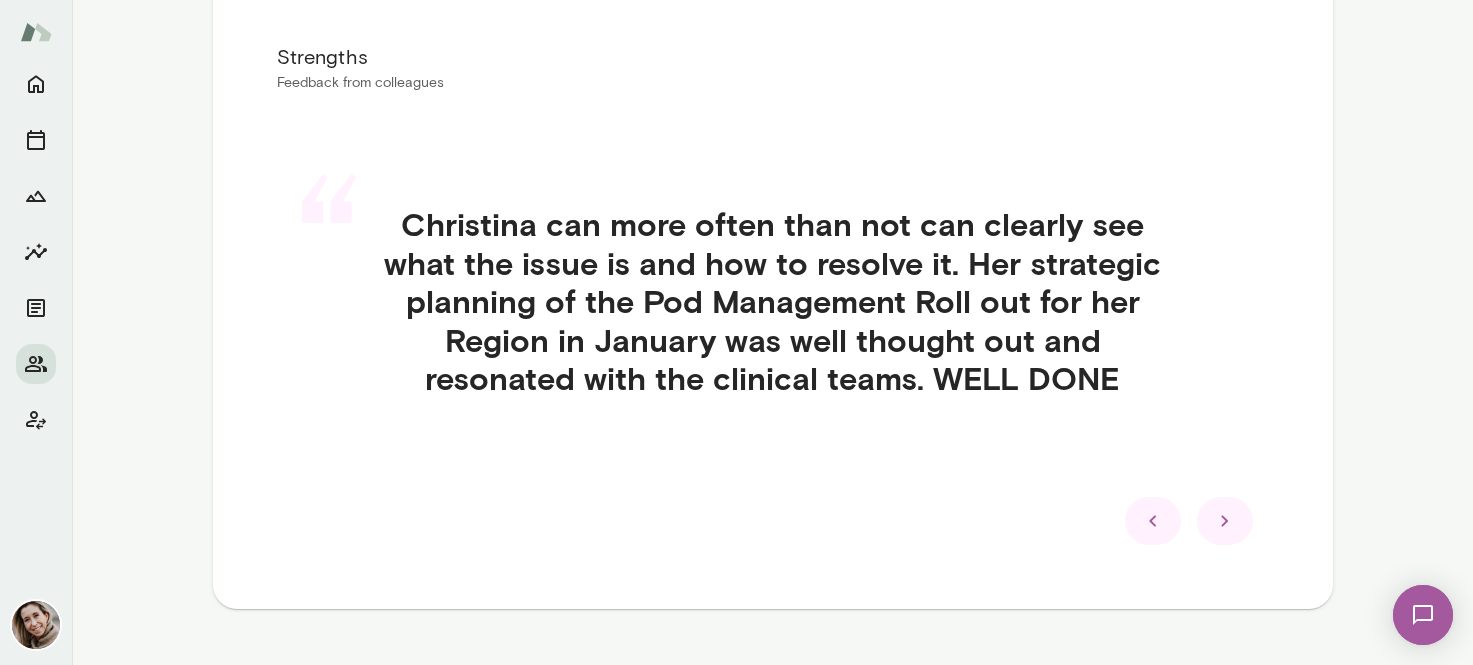click 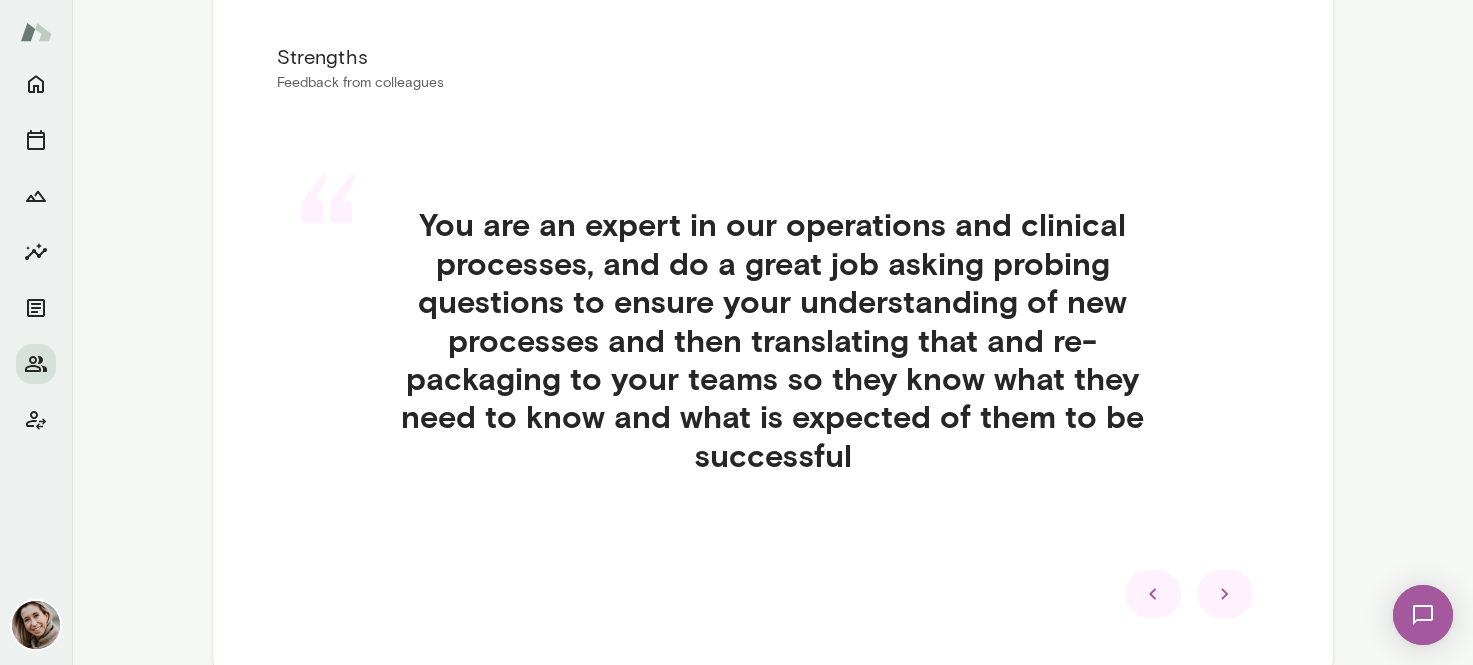 click on "You are an expert in our operations and clinical processes, and do a great job asking probing questions to ensure your understanding of new processes and then translating that and re-packaging to your teams so they know what they need to know and what is expected of them to be successful" at bounding box center [773, 339] 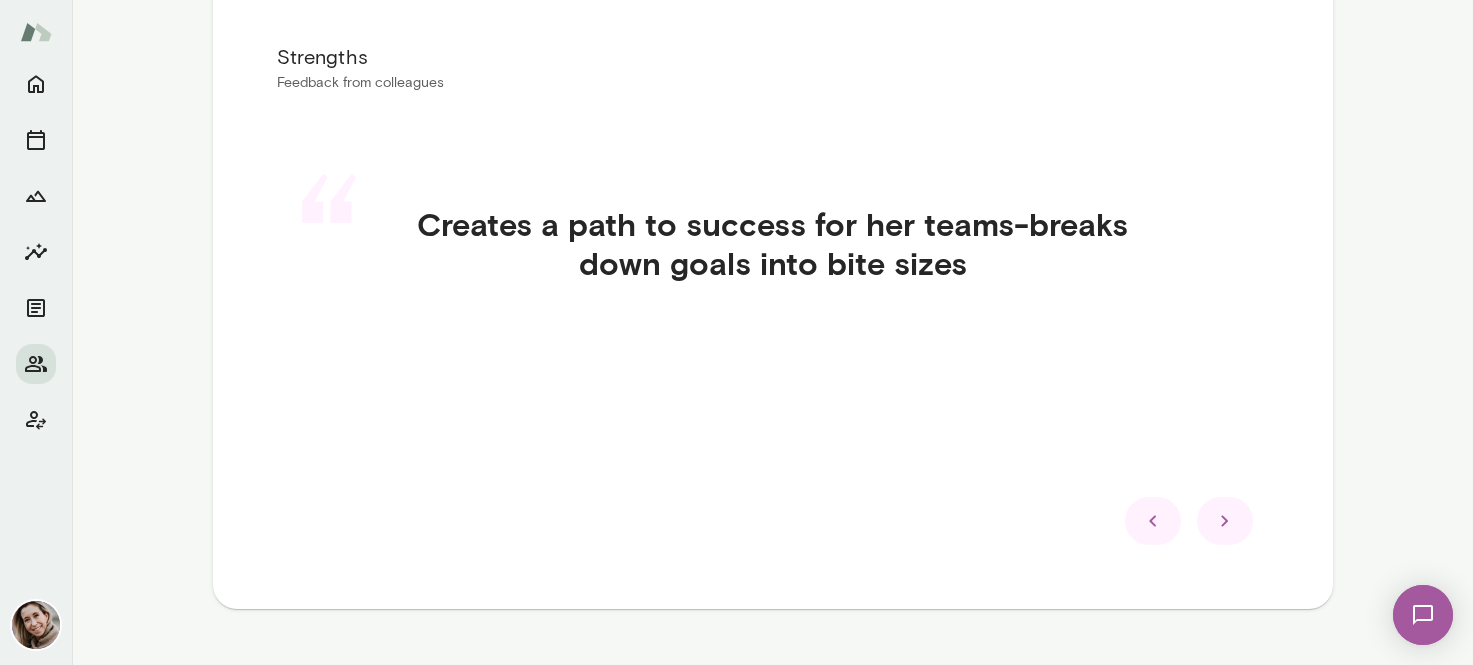 click 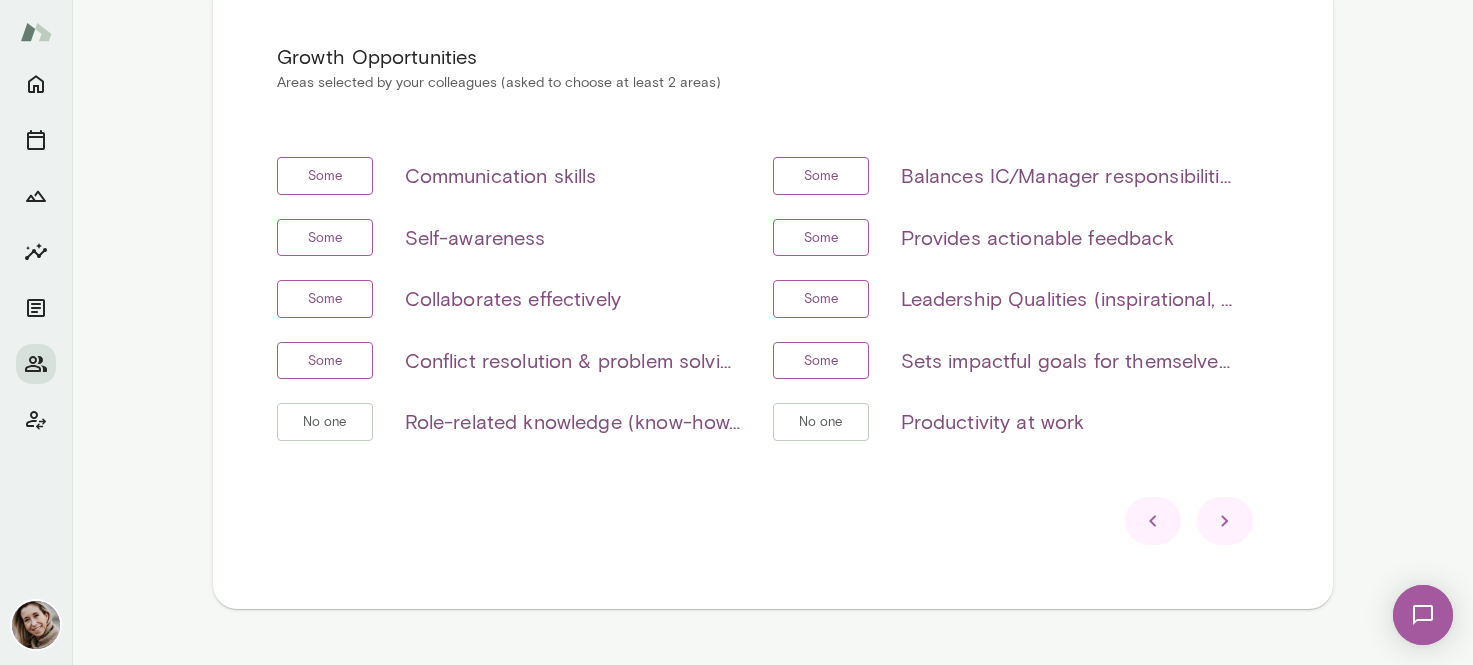 click 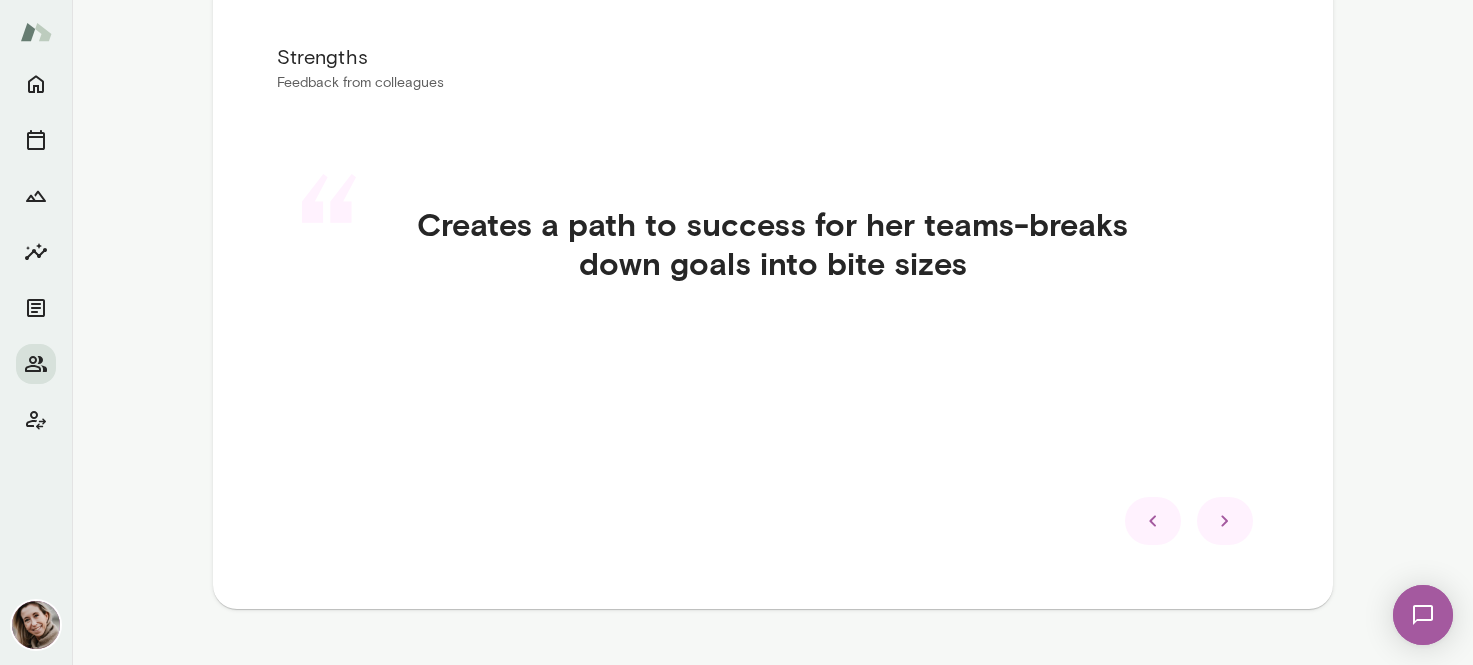 click 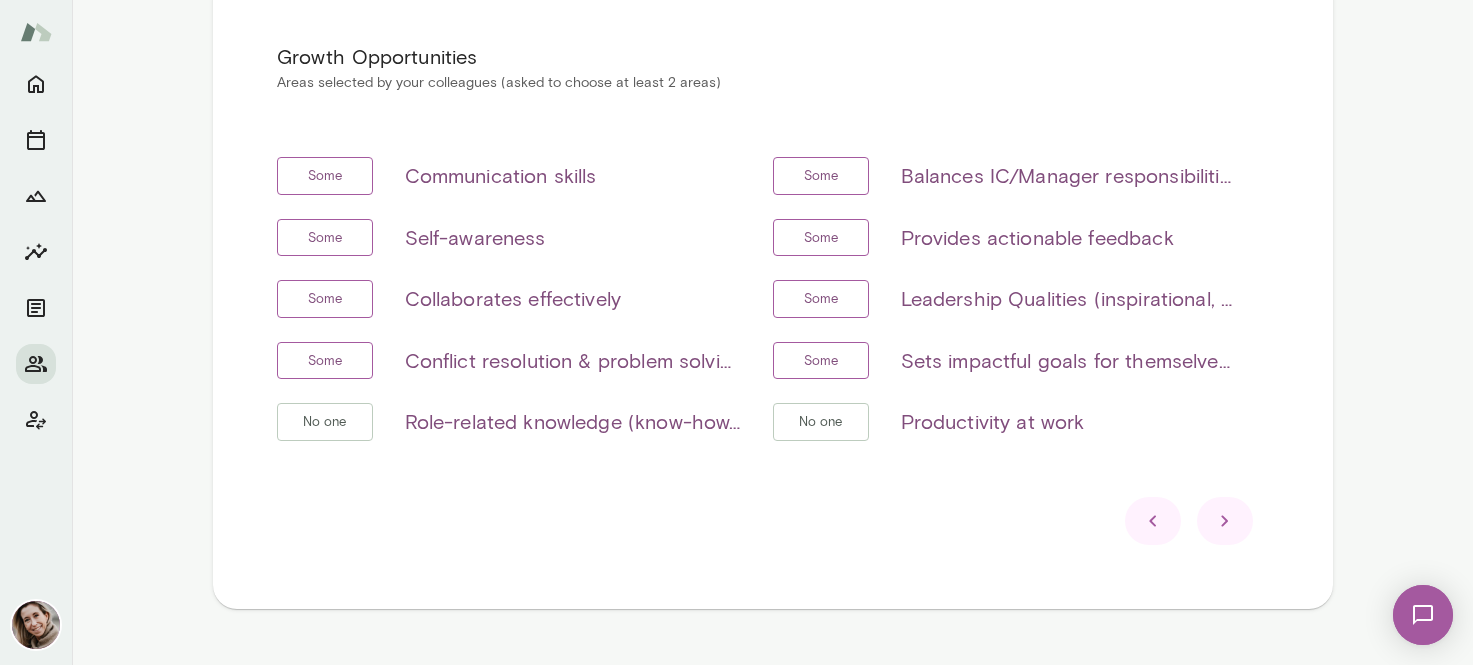click at bounding box center [1225, 521] 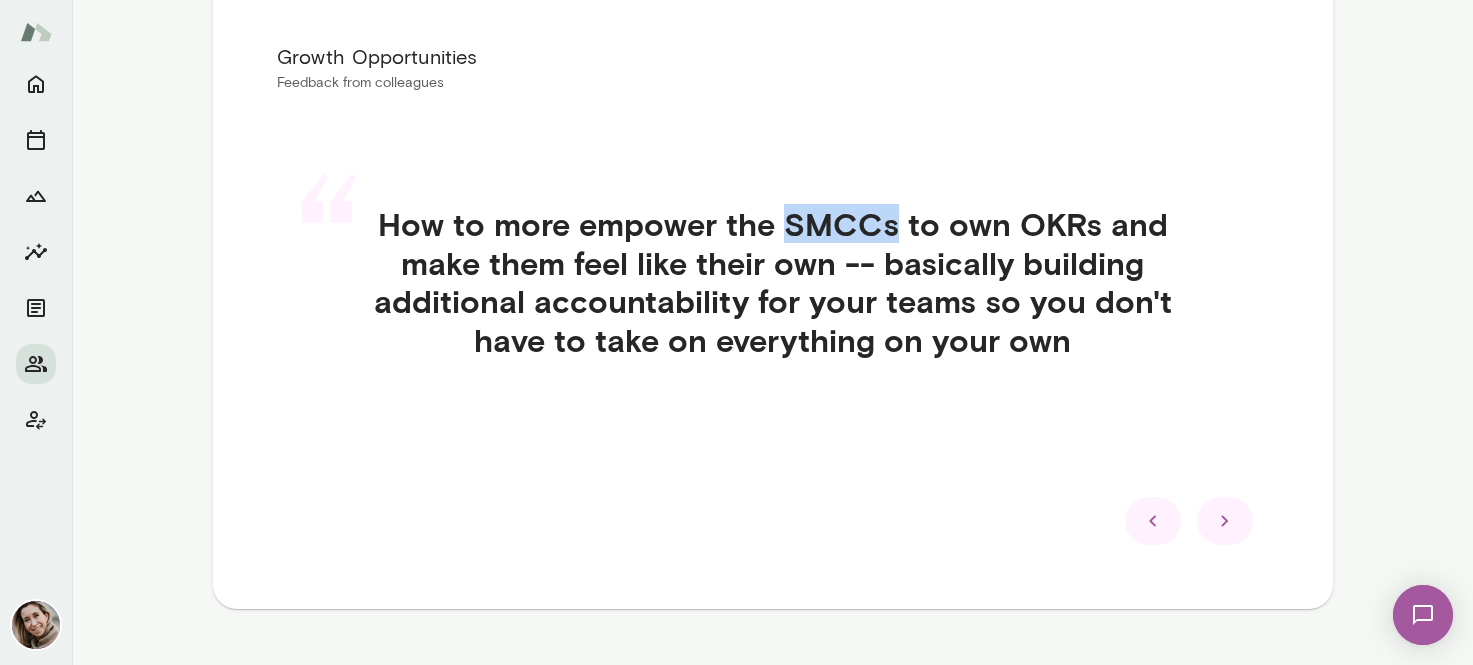 drag, startPoint x: 794, startPoint y: 222, endPoint x: 897, endPoint y: 224, distance: 103.01942 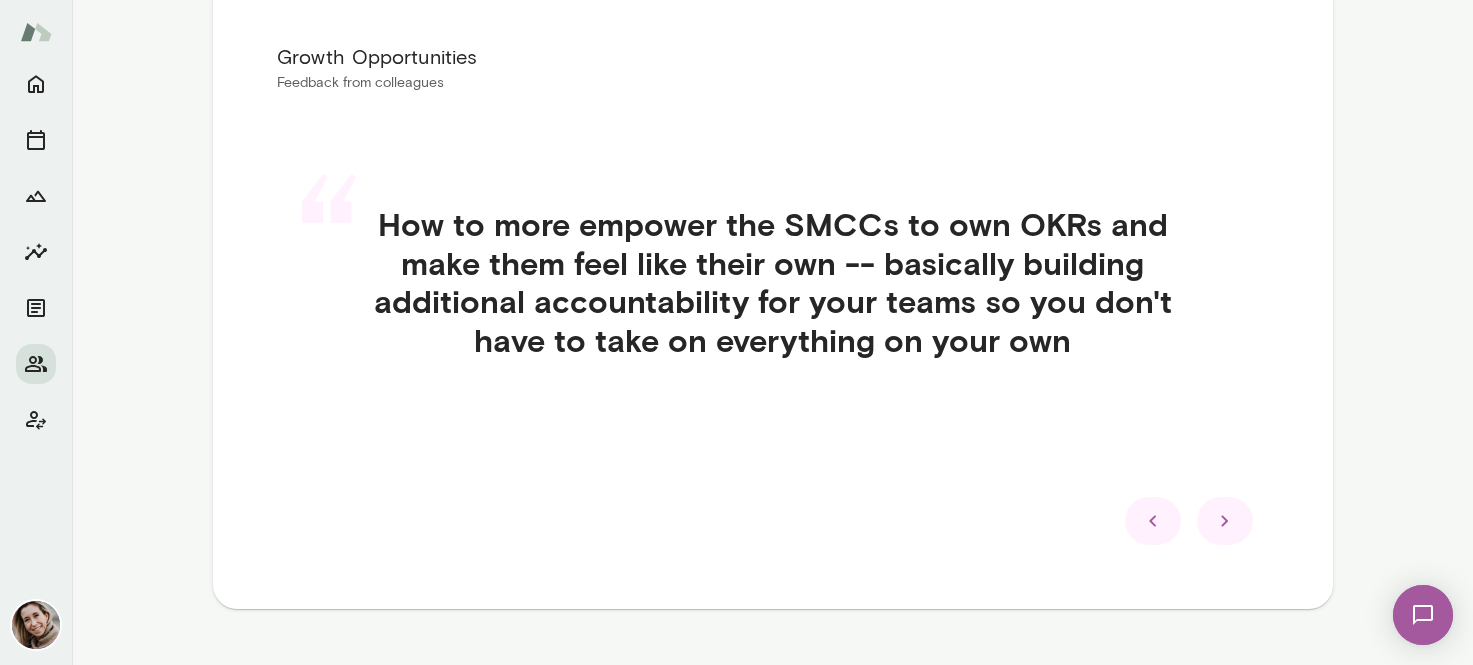 click at bounding box center (1225, 521) 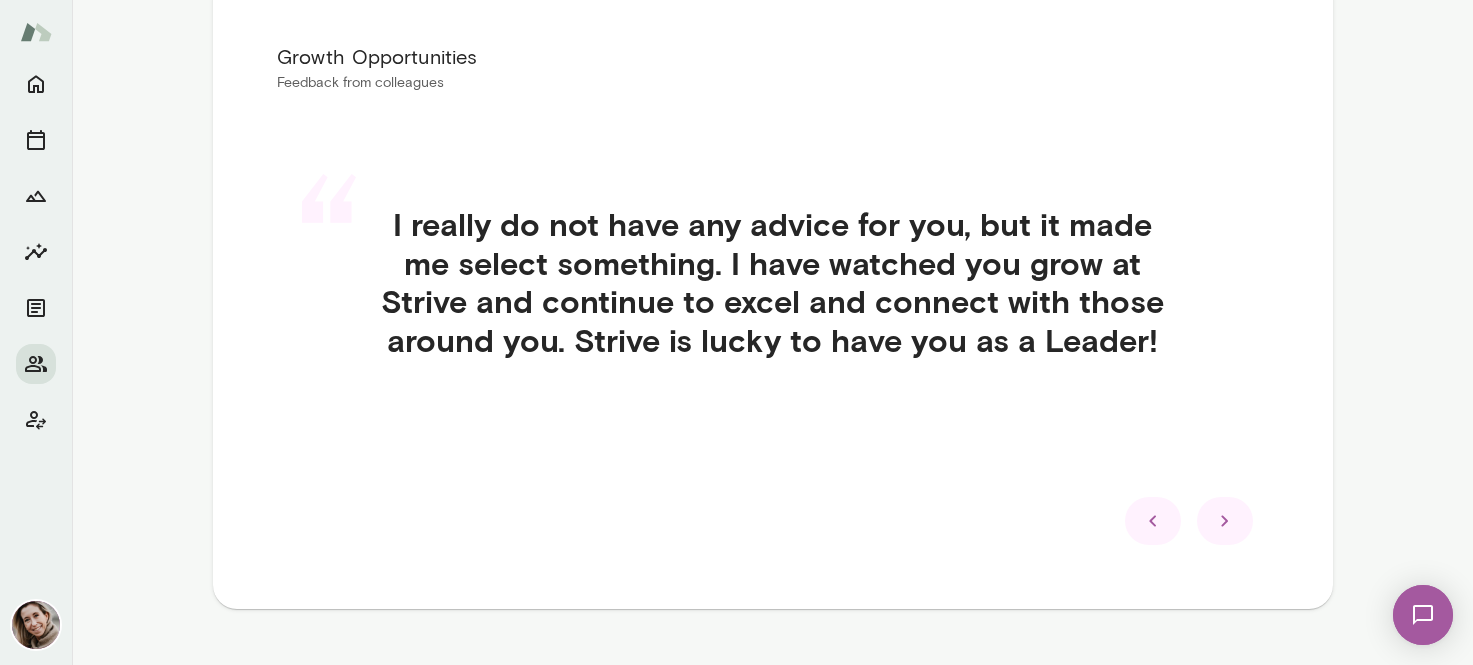 click on "“ I really do not have any advice for you, but it made me select something. I have watched you grow at Strive and continue to excel and connect with those around you. Strive is lucky to have you as a Leader!" at bounding box center [773, 306] 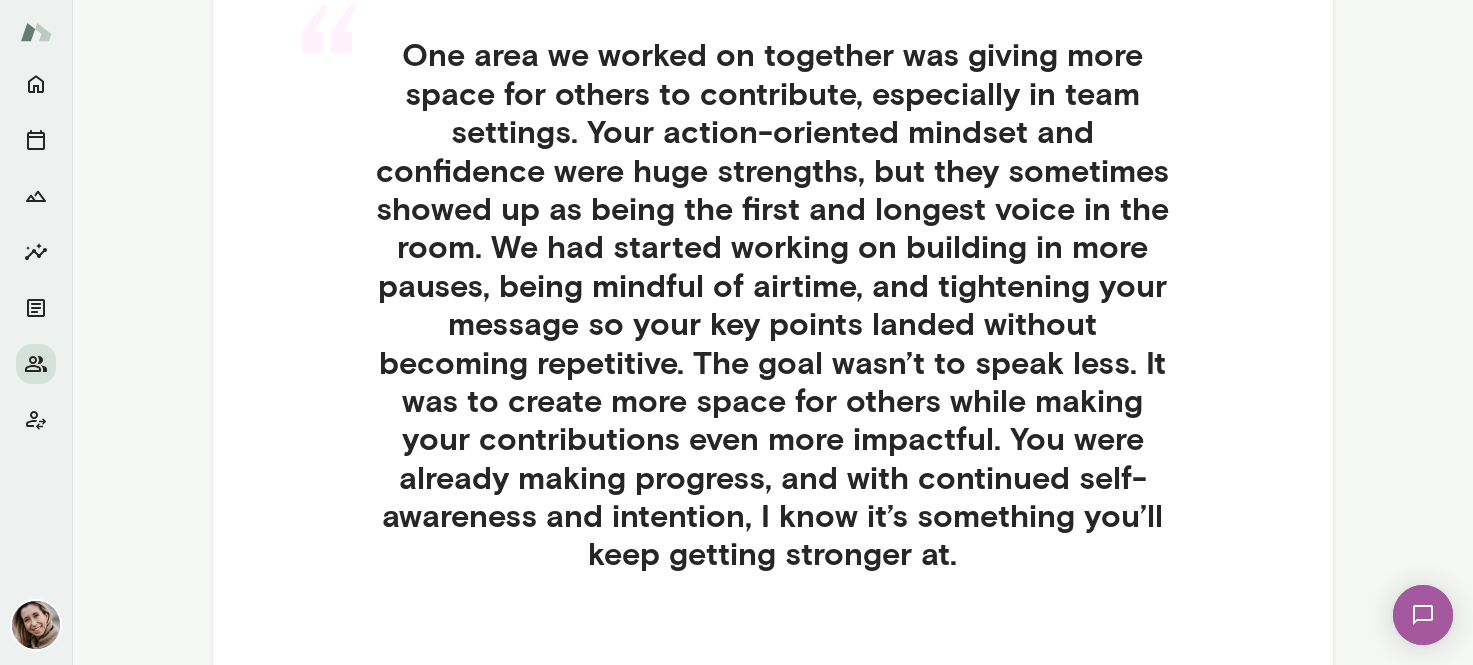scroll, scrollTop: 582, scrollLeft: 0, axis: vertical 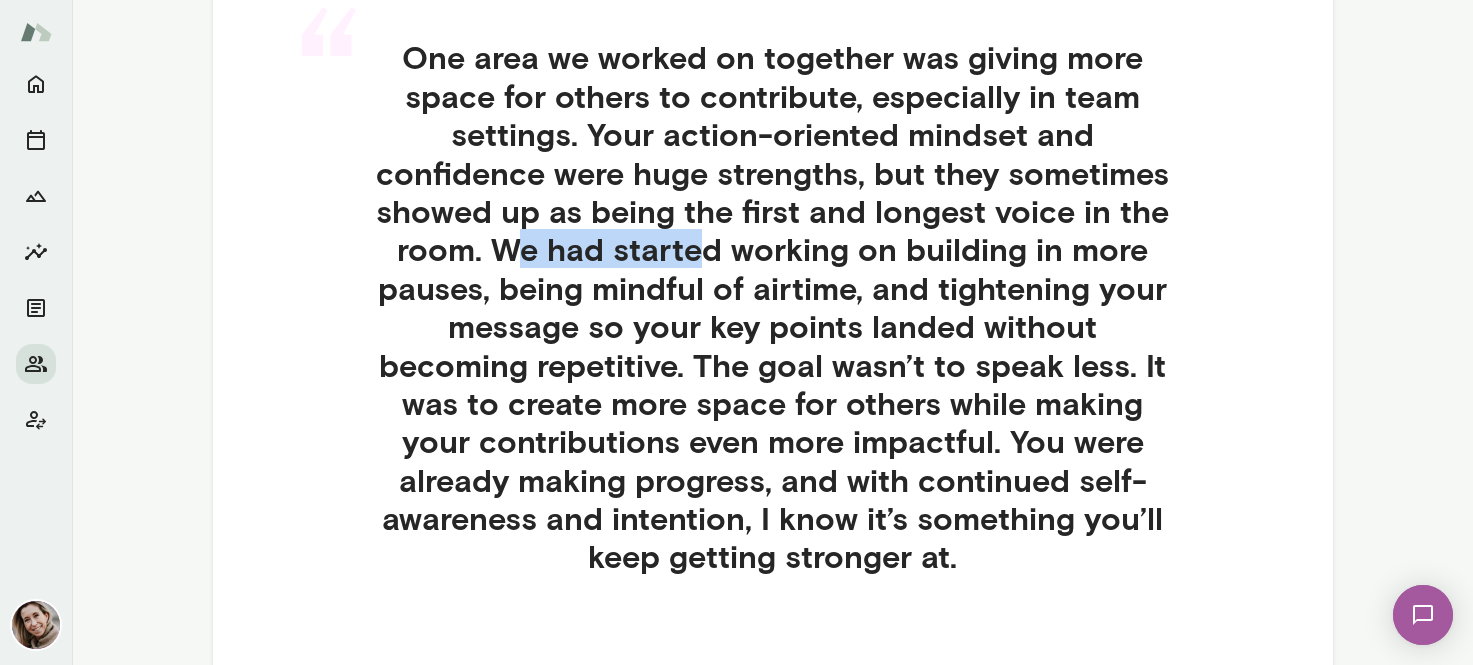 drag, startPoint x: 524, startPoint y: 252, endPoint x: 692, endPoint y: 253, distance: 168.00298 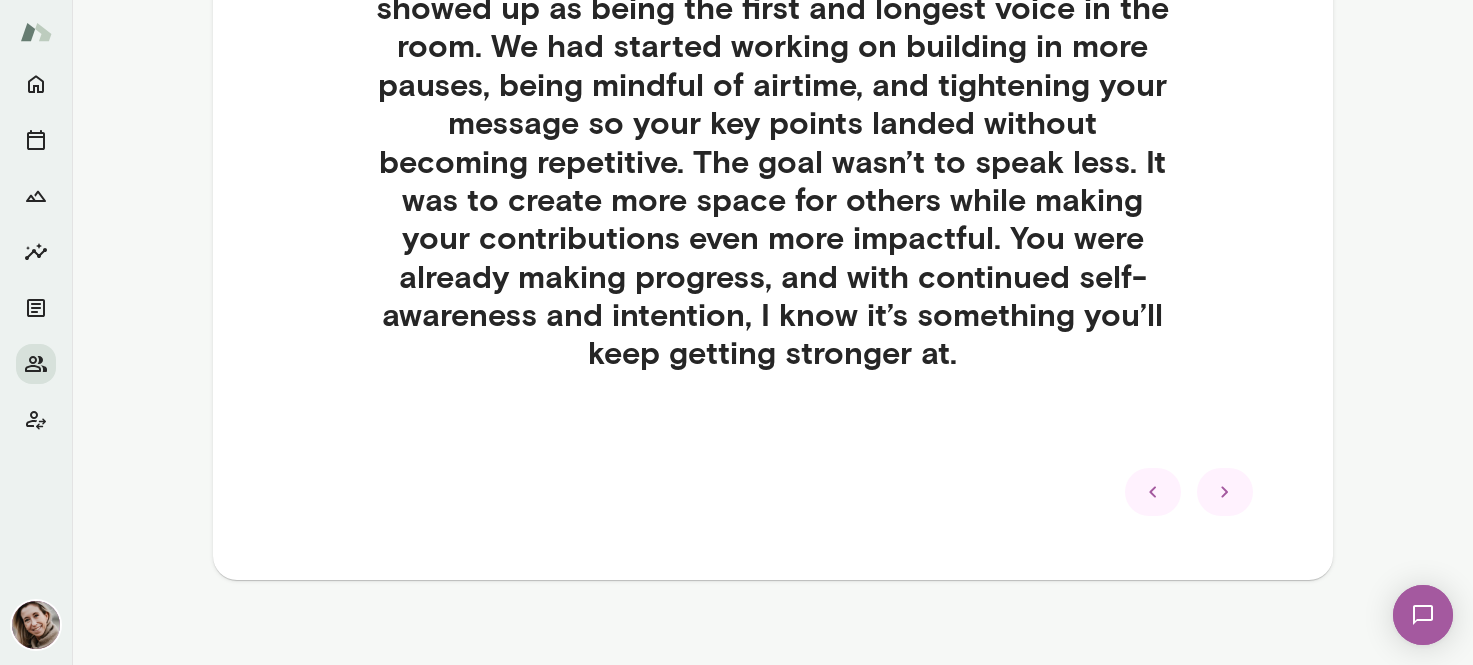scroll, scrollTop: 798, scrollLeft: 0, axis: vertical 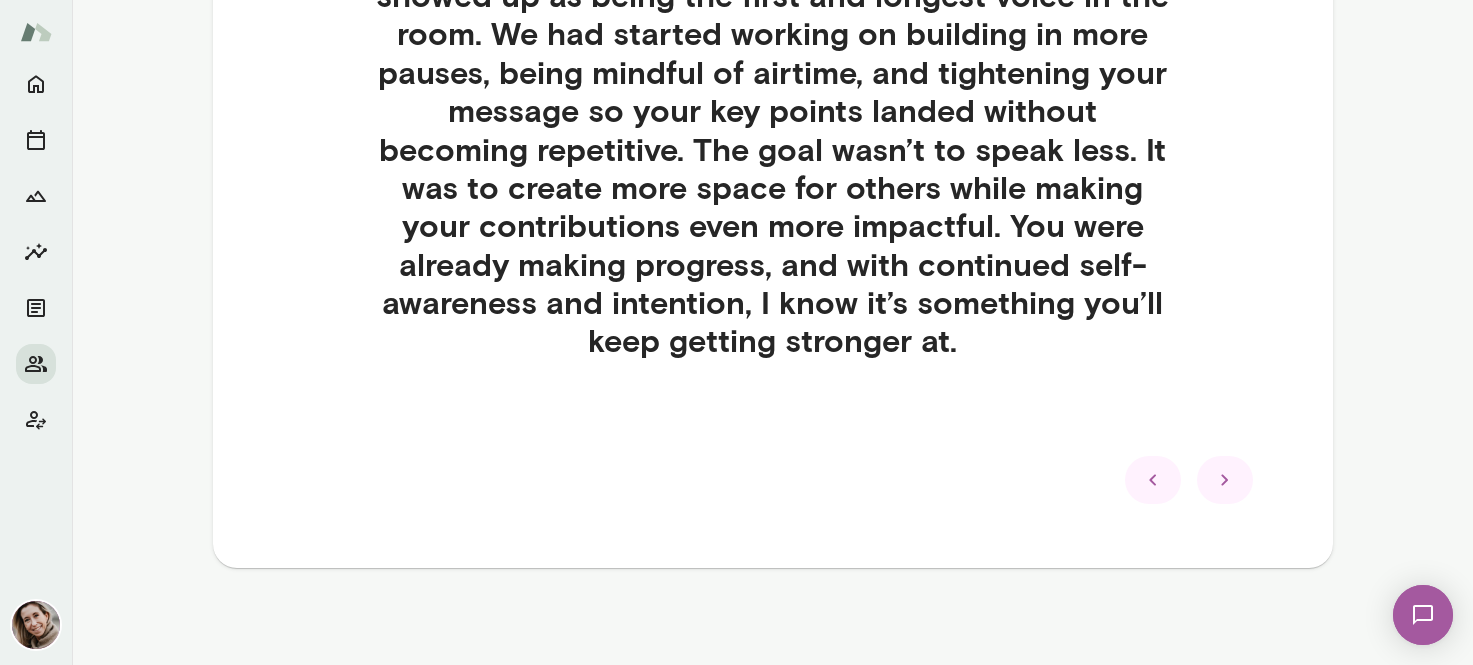 click at bounding box center [1225, 480] 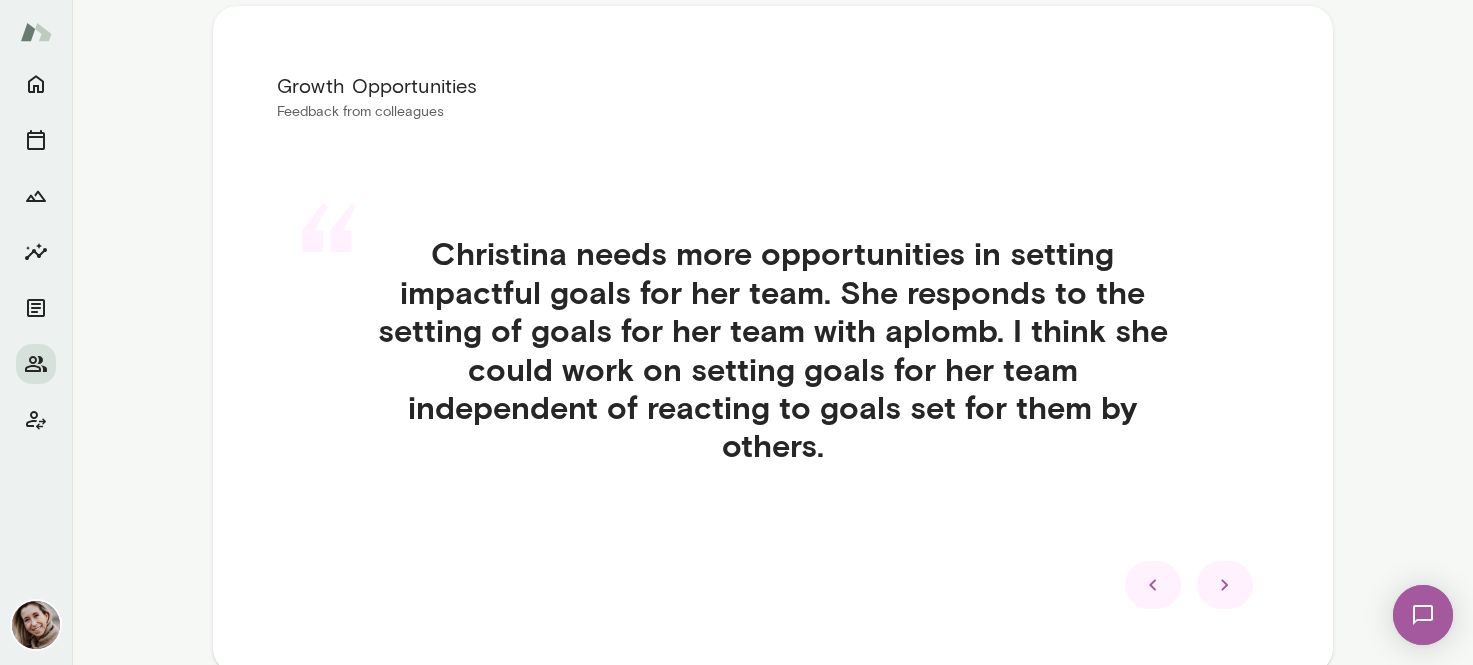 scroll, scrollTop: 389, scrollLeft: 0, axis: vertical 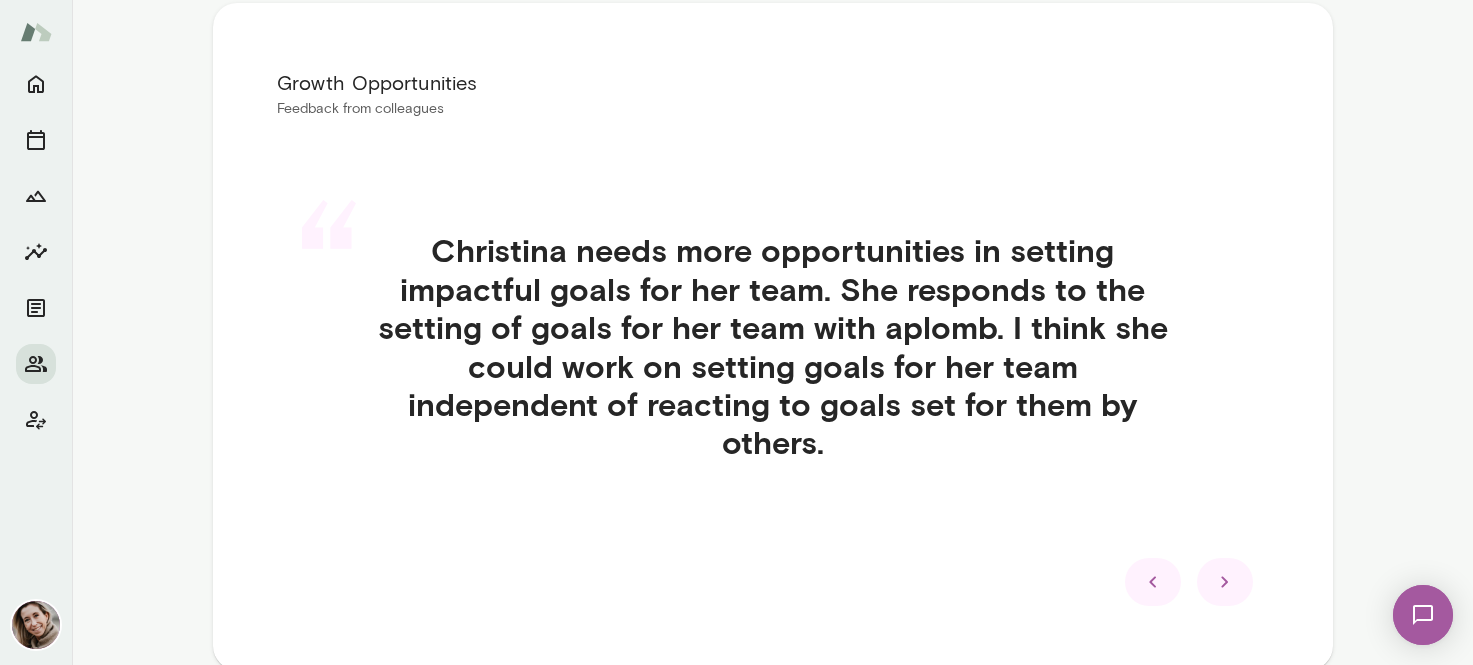 click at bounding box center (1225, 582) 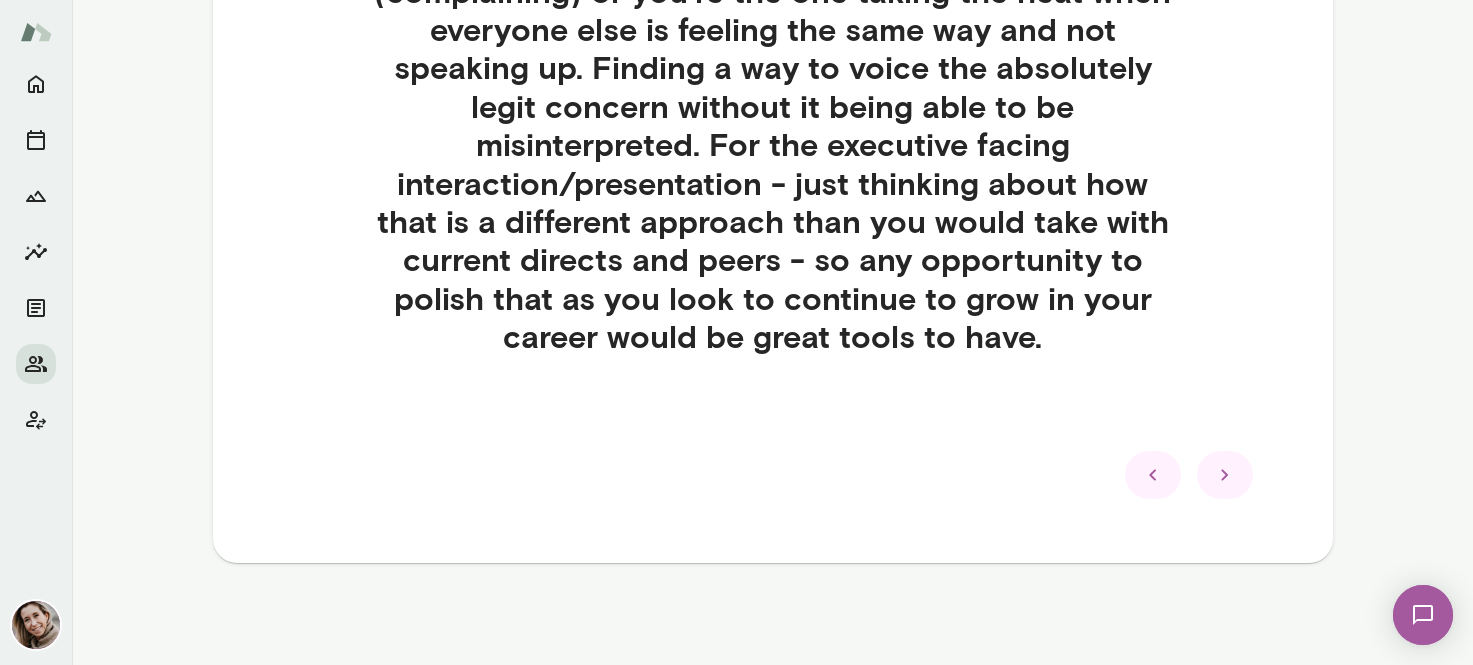 scroll, scrollTop: 766, scrollLeft: 0, axis: vertical 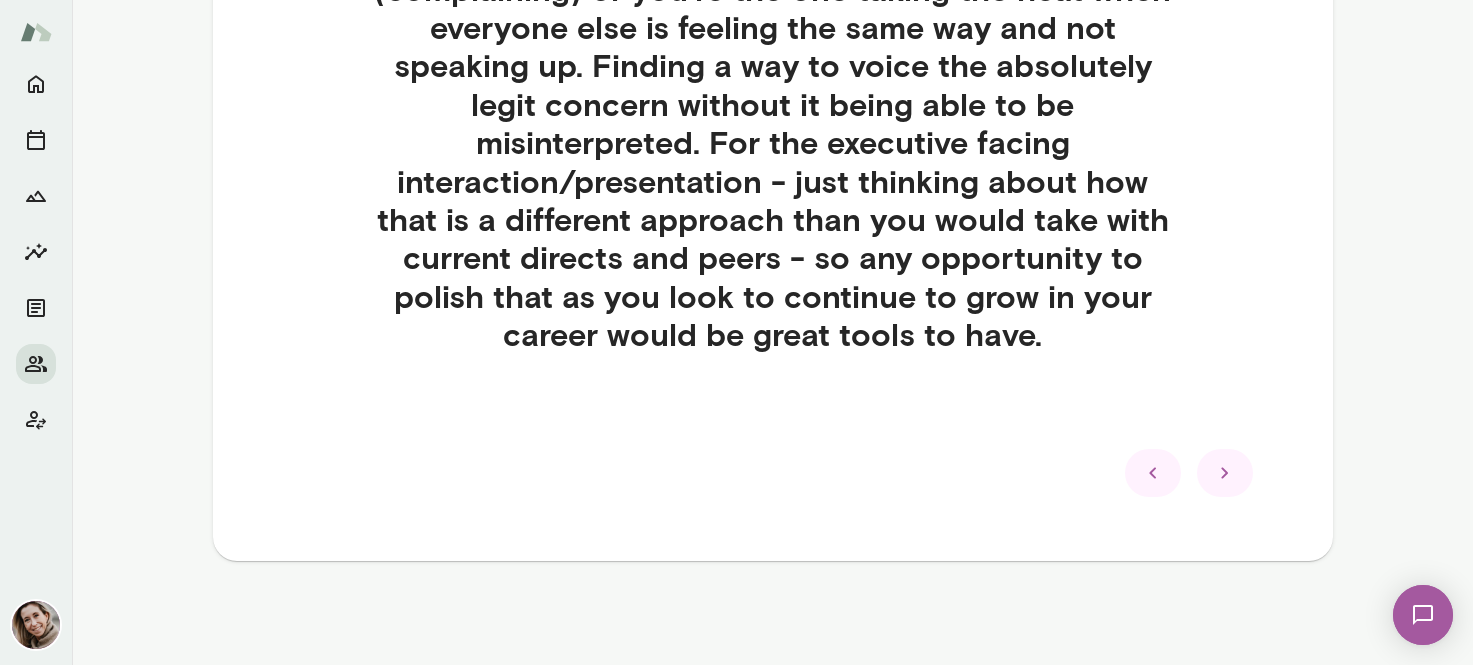 click 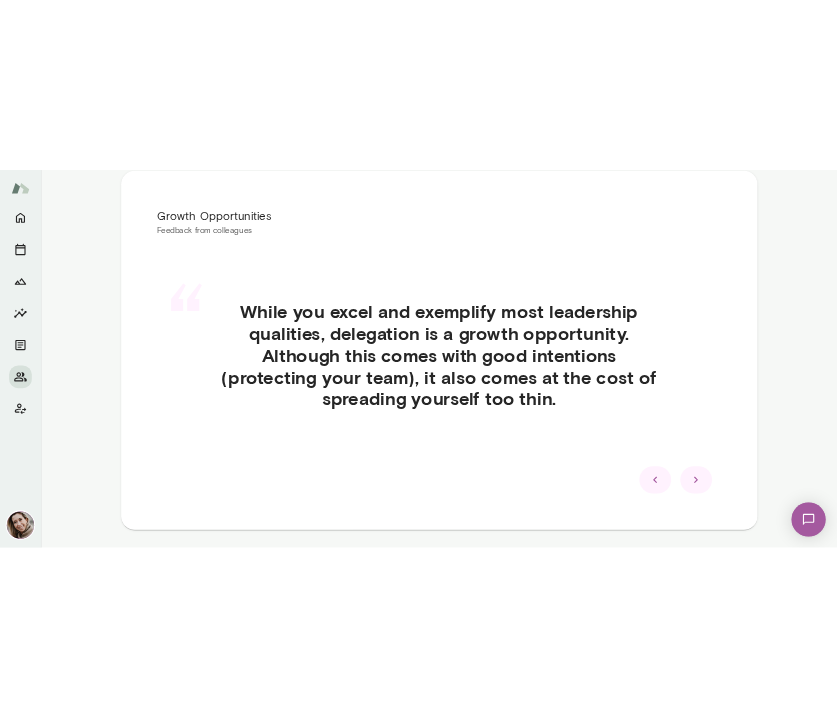 scroll, scrollTop: 387, scrollLeft: 0, axis: vertical 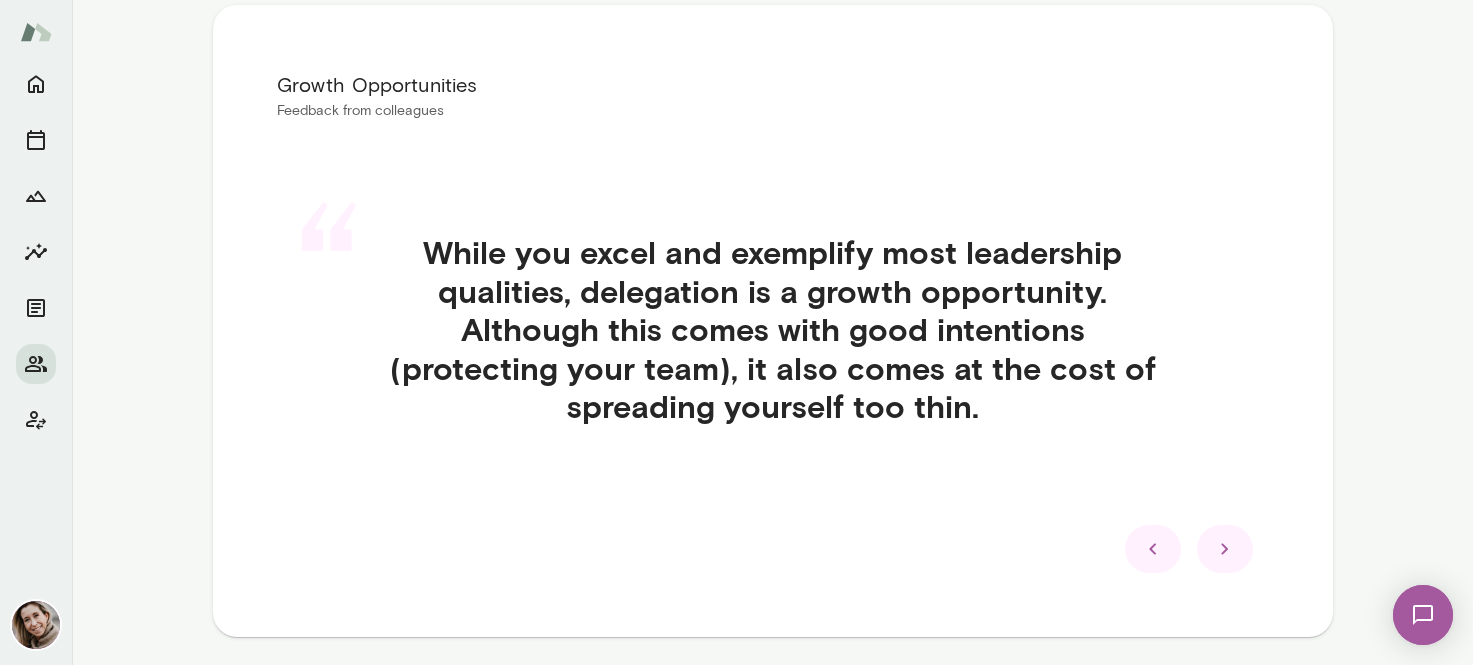 click at bounding box center (1225, 549) 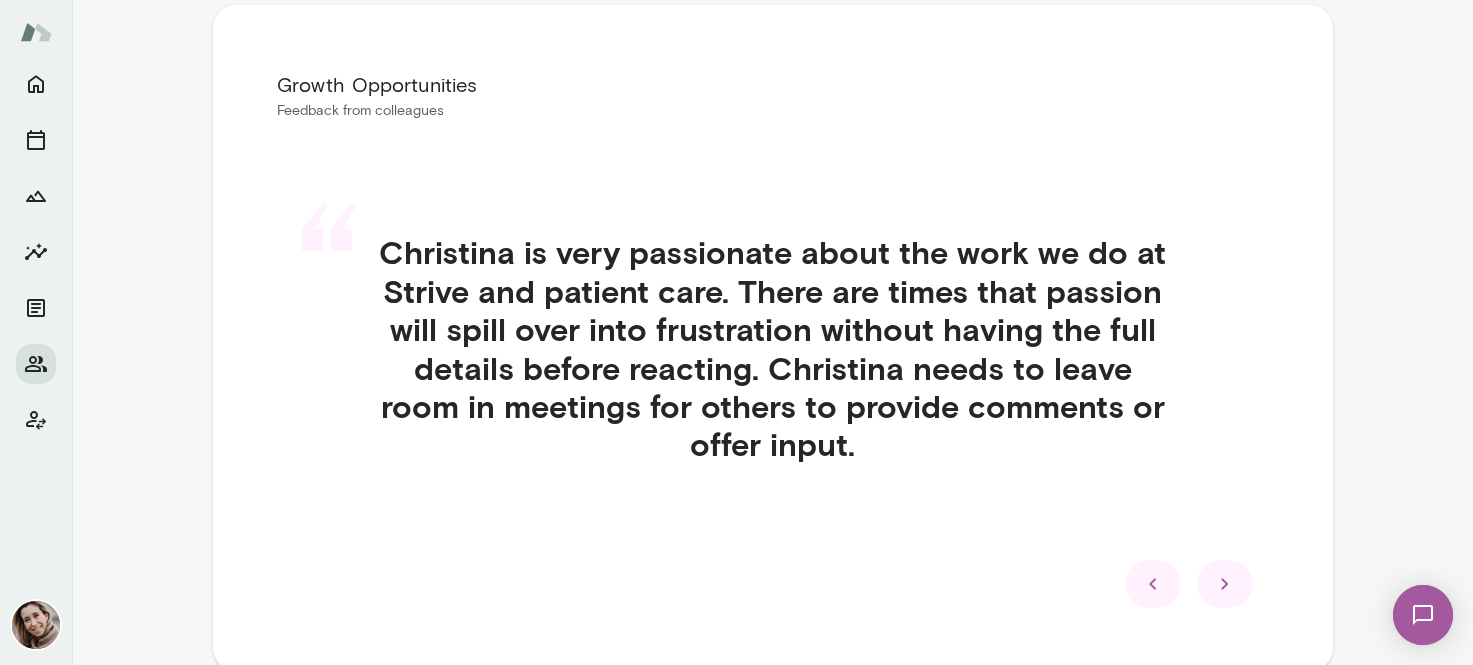 click 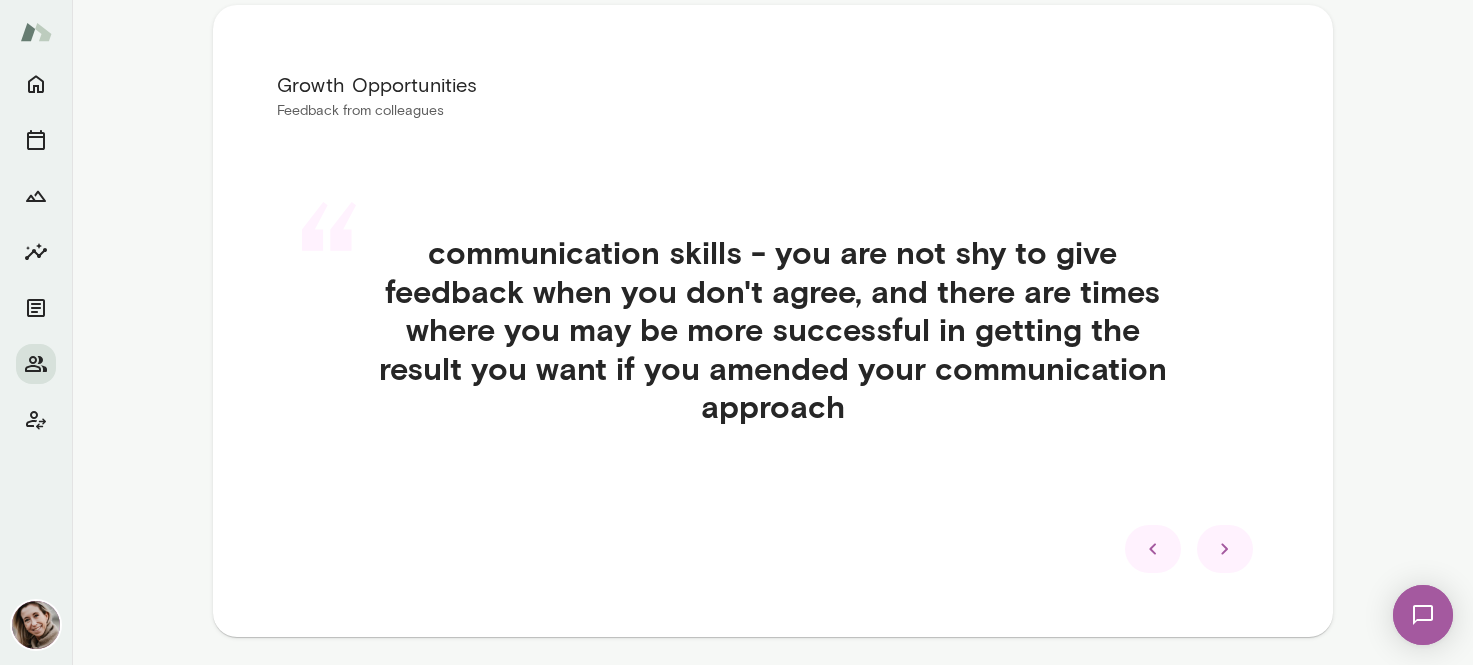 click 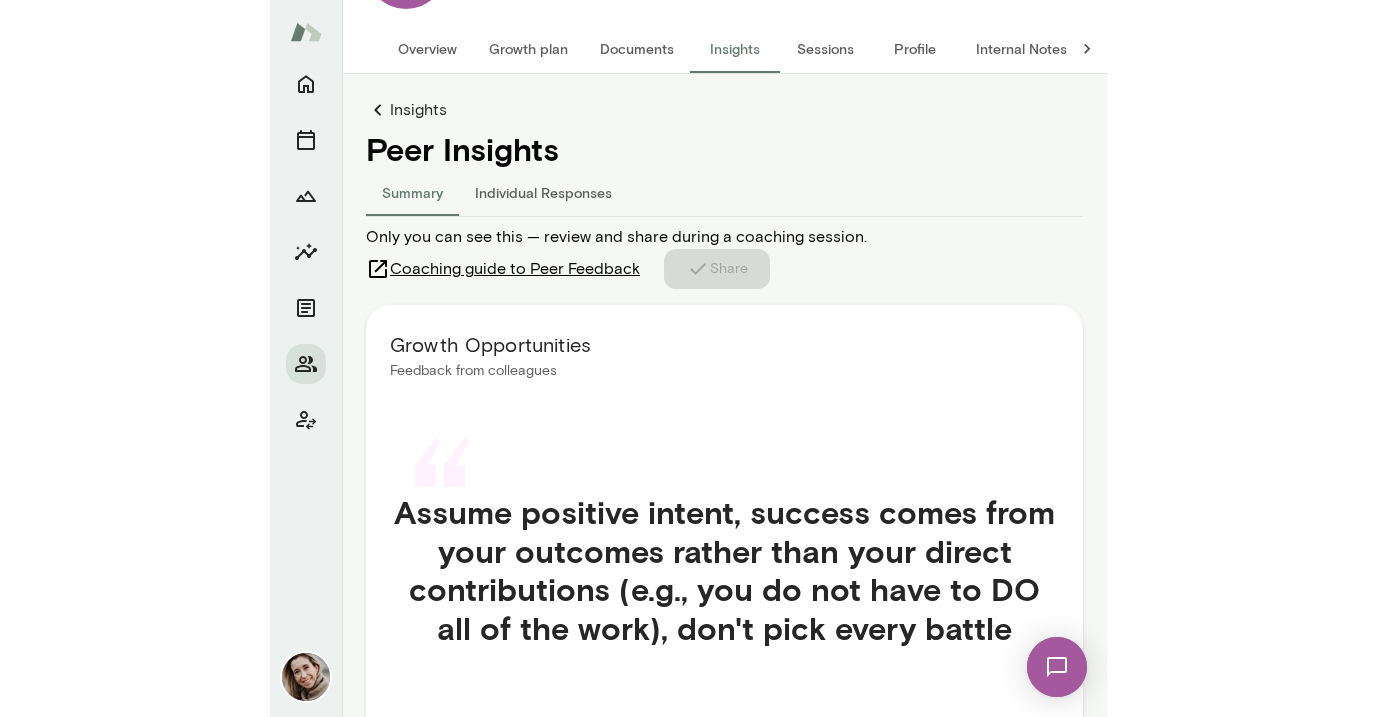 scroll, scrollTop: 89, scrollLeft: 0, axis: vertical 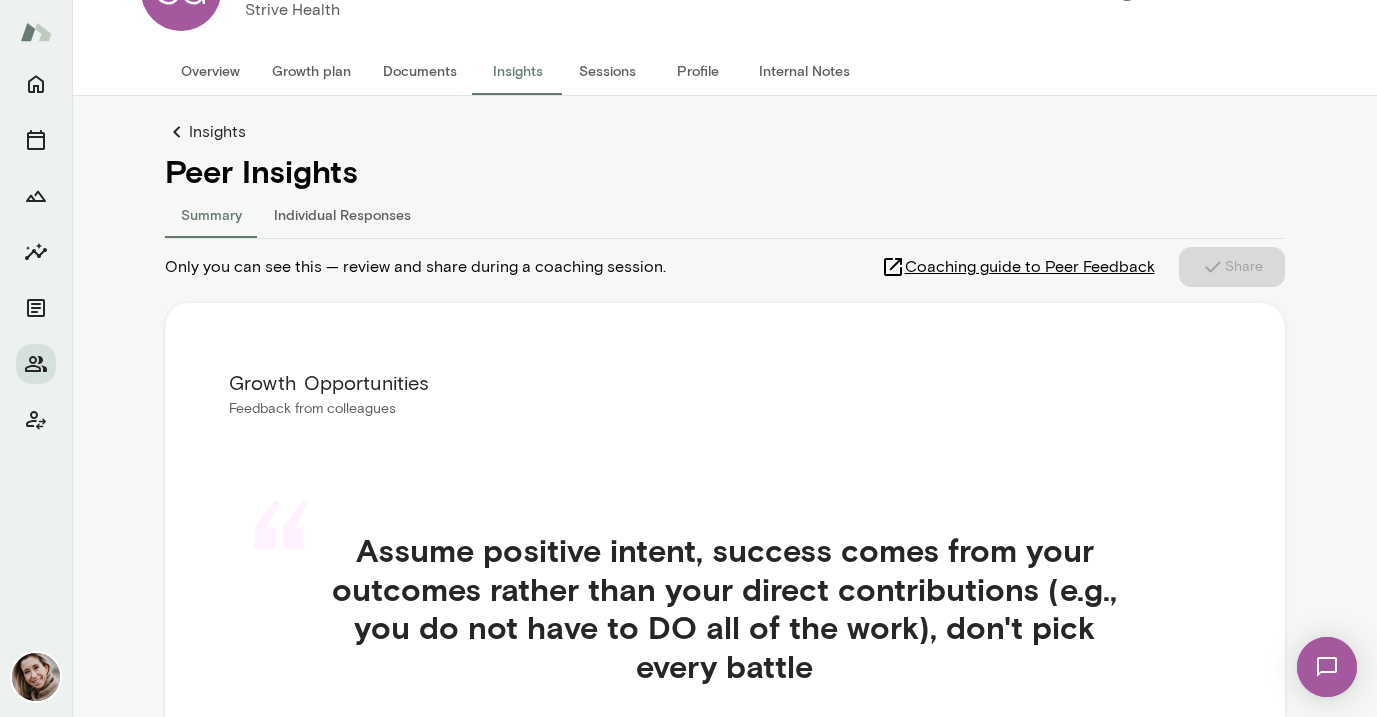 click on "Sessions" at bounding box center [608, 71] 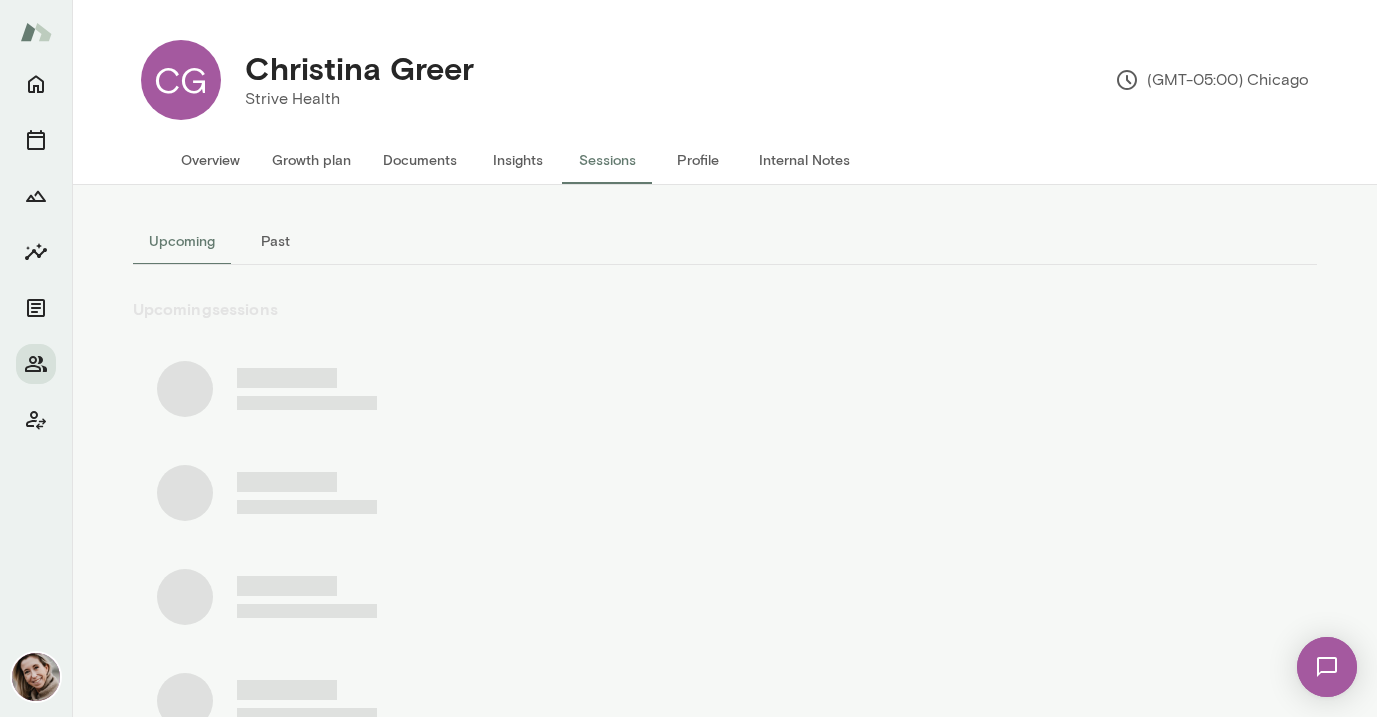 scroll, scrollTop: 0, scrollLeft: 0, axis: both 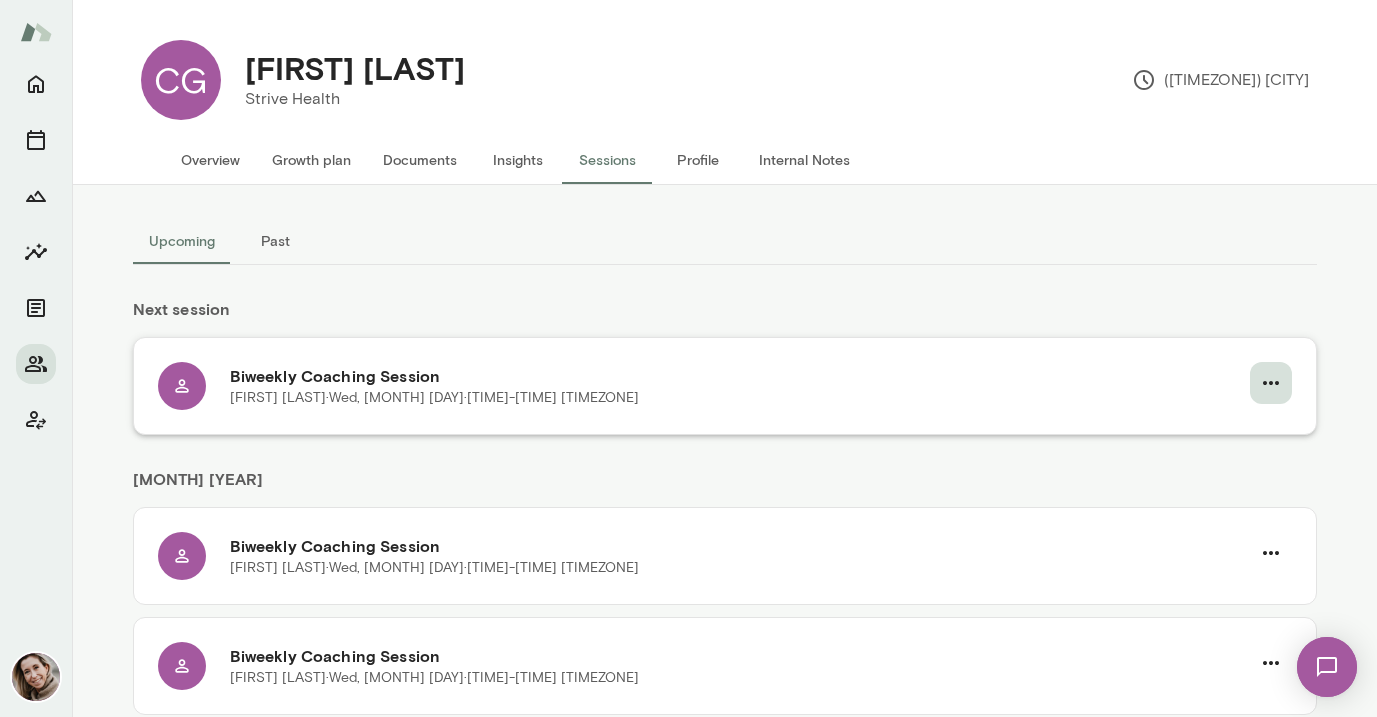 click 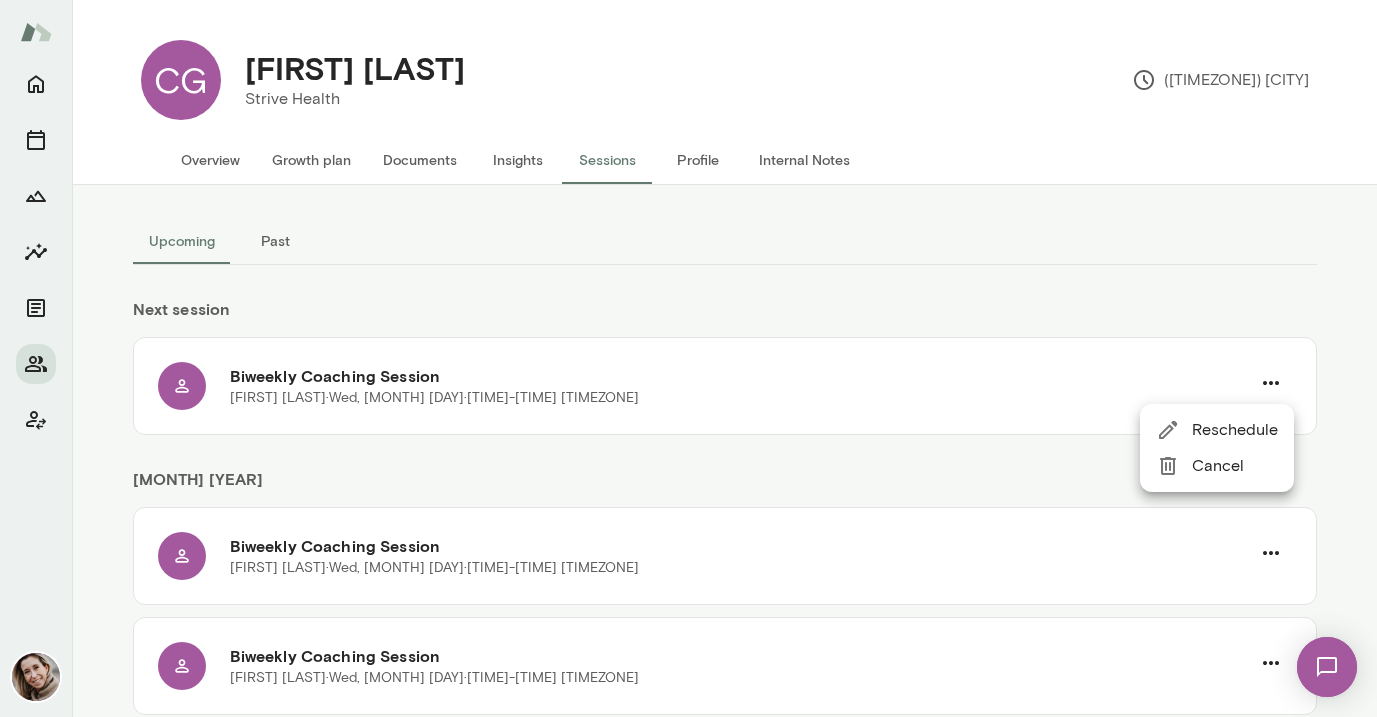 click at bounding box center [688, 358] 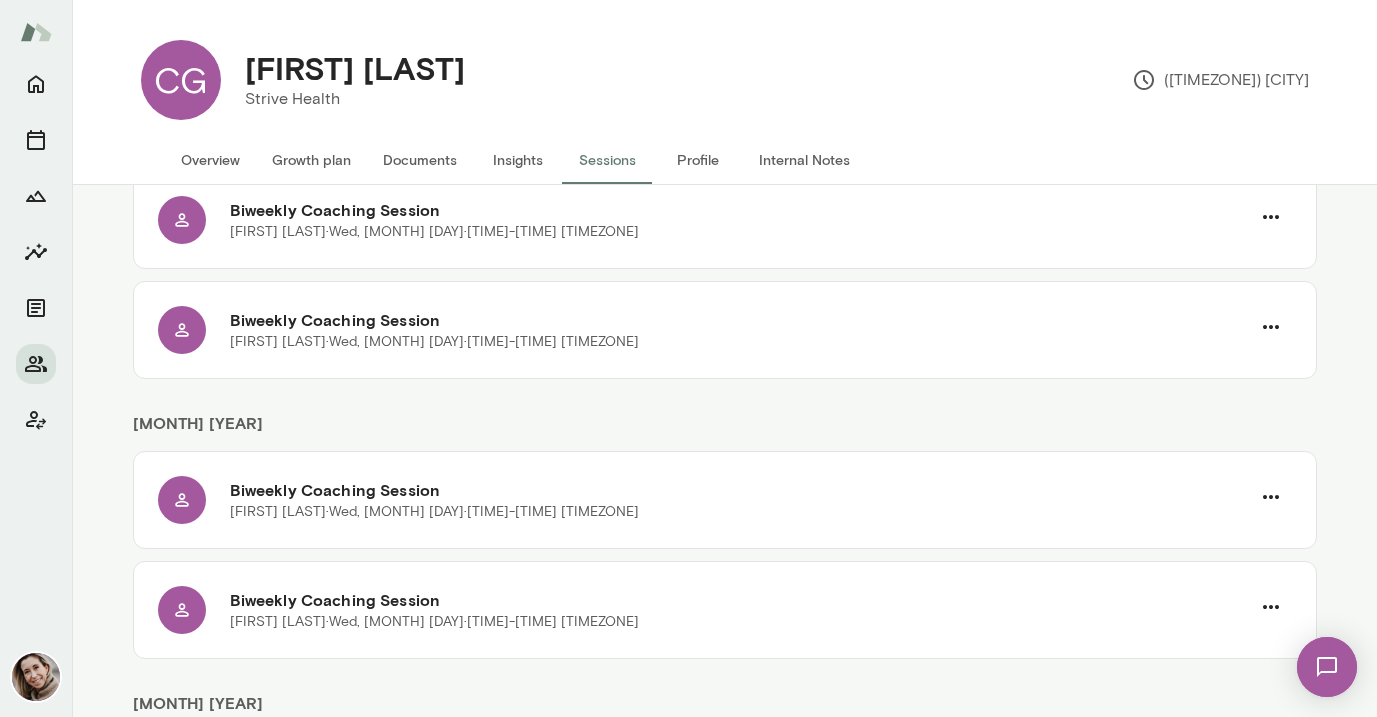 scroll, scrollTop: 109, scrollLeft: 0, axis: vertical 